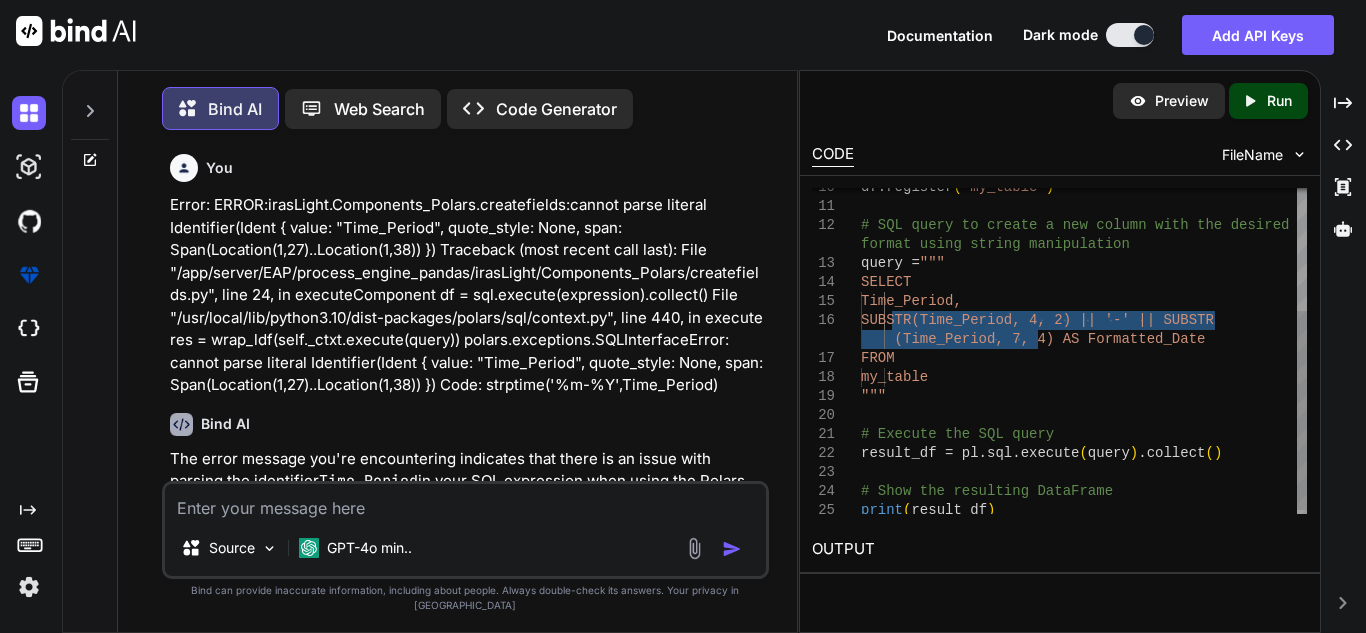 scroll, scrollTop: 0, scrollLeft: 0, axis: both 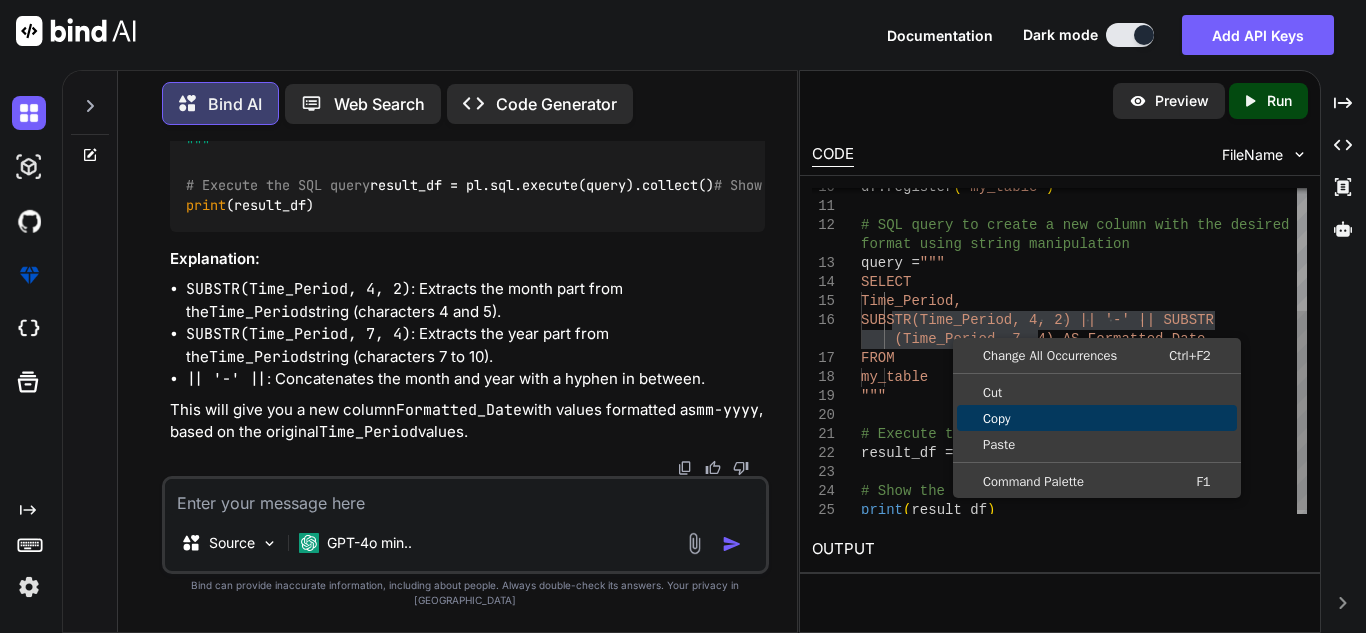 click on "Copy" at bounding box center (1097, 418) 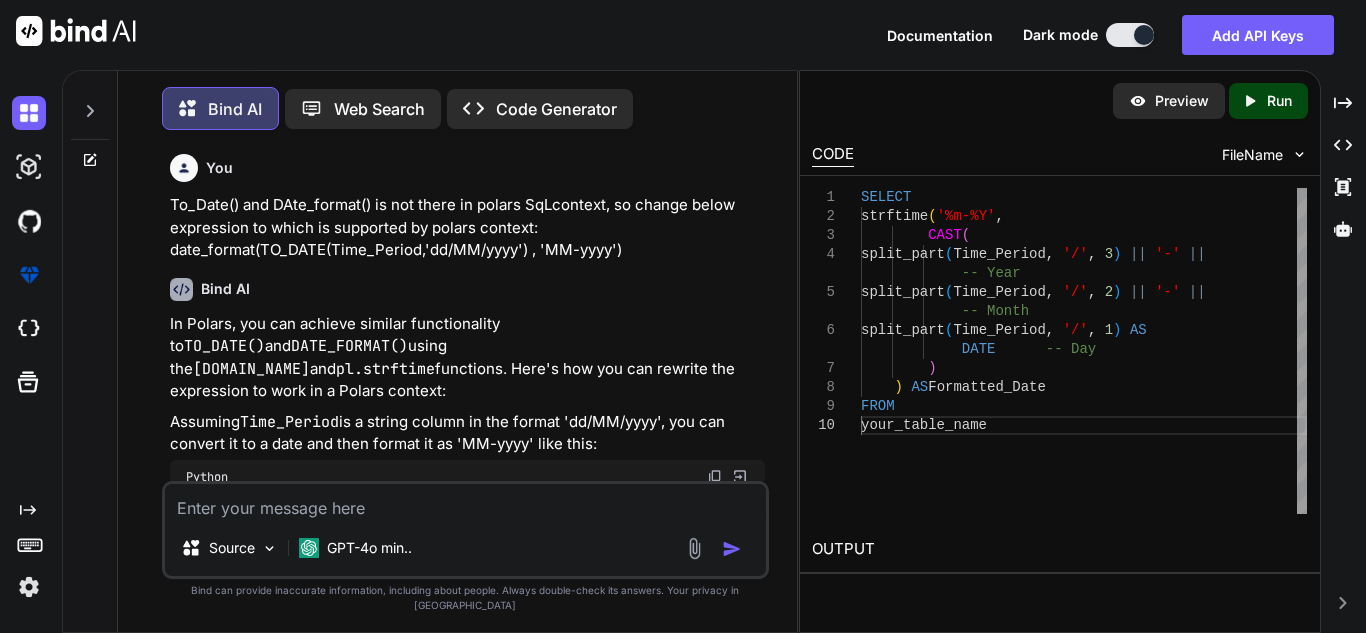 scroll, scrollTop: 0, scrollLeft: 0, axis: both 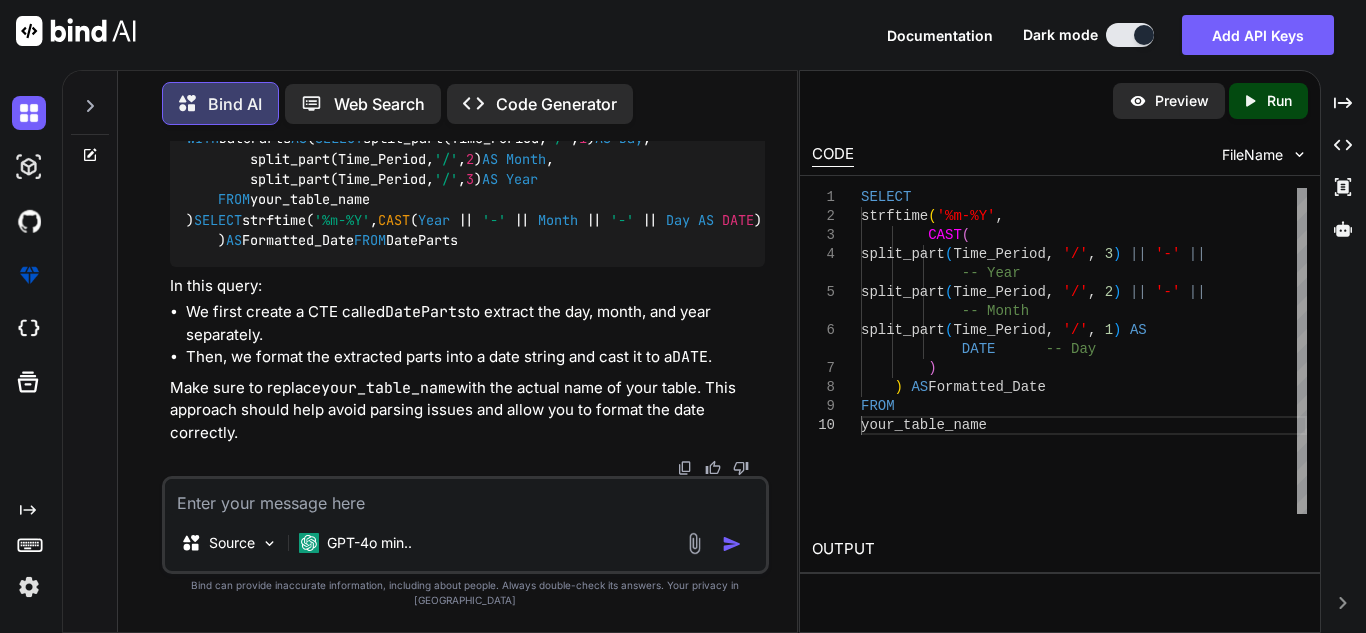 click at bounding box center [465, 497] 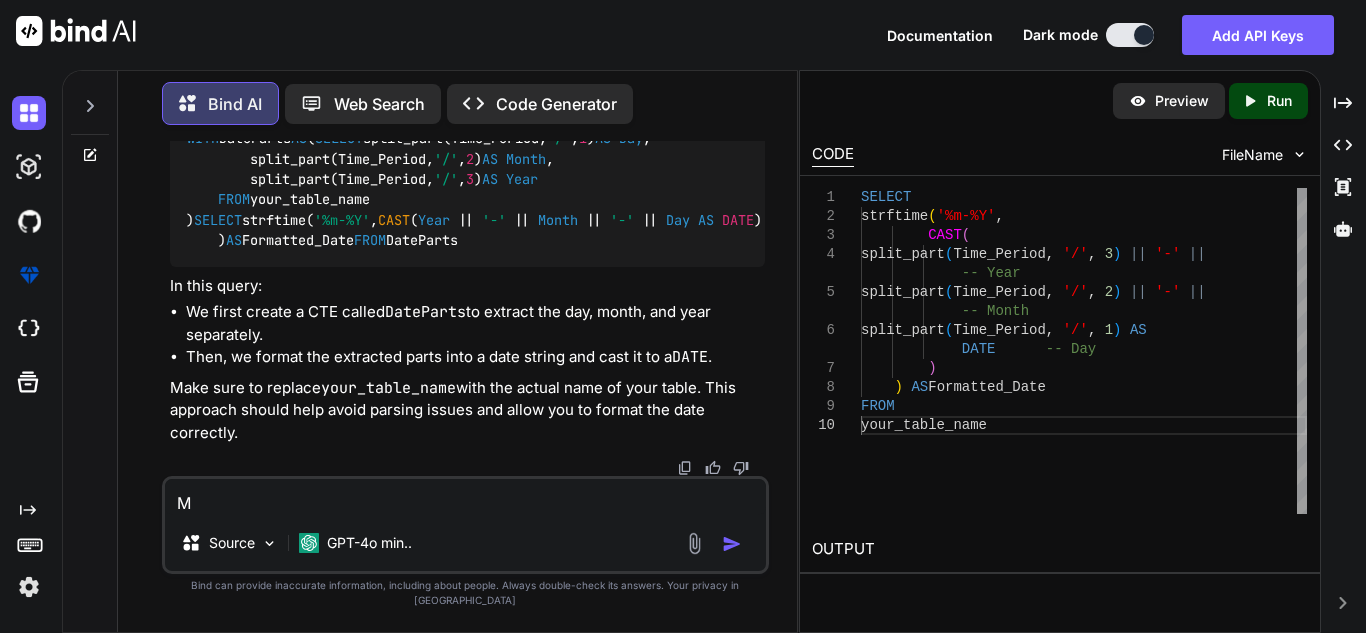 type on "My" 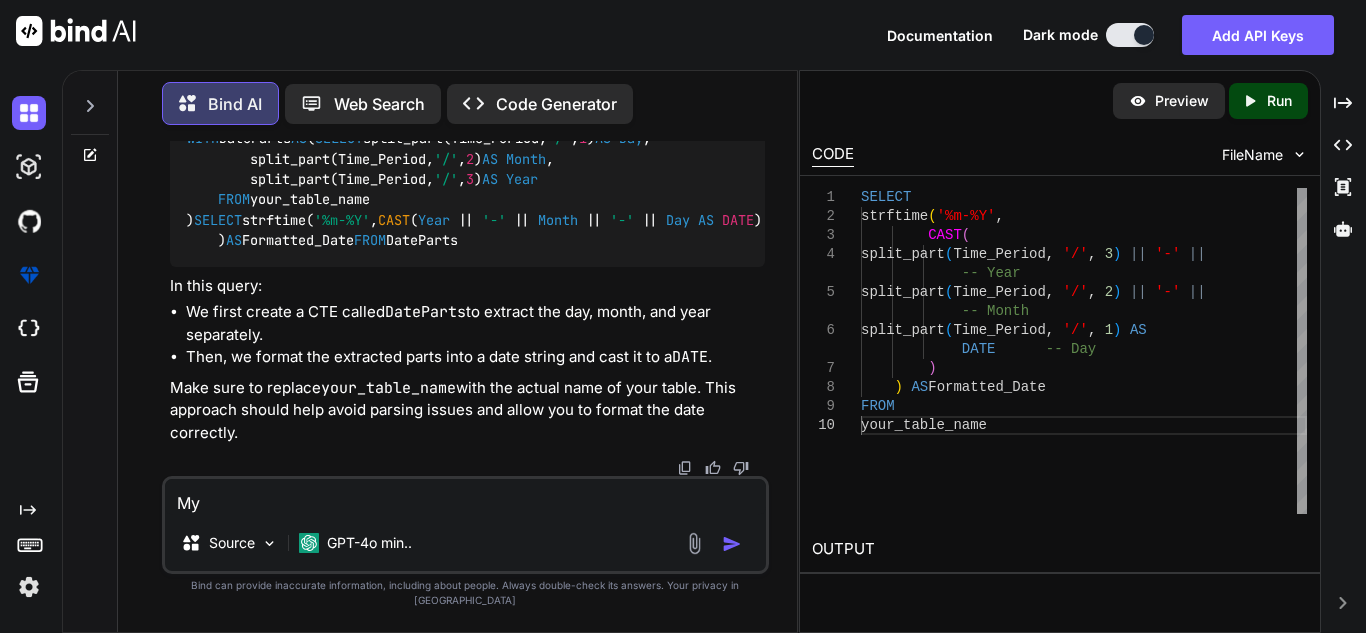 type on "My" 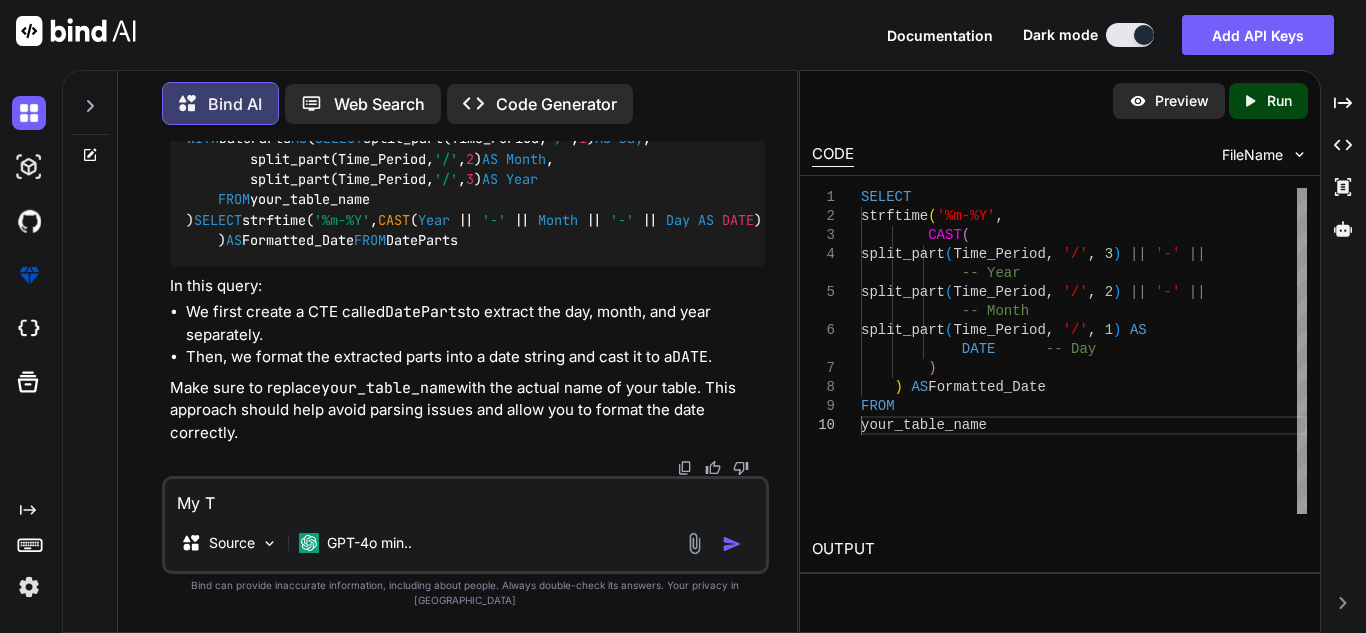type on "My TI" 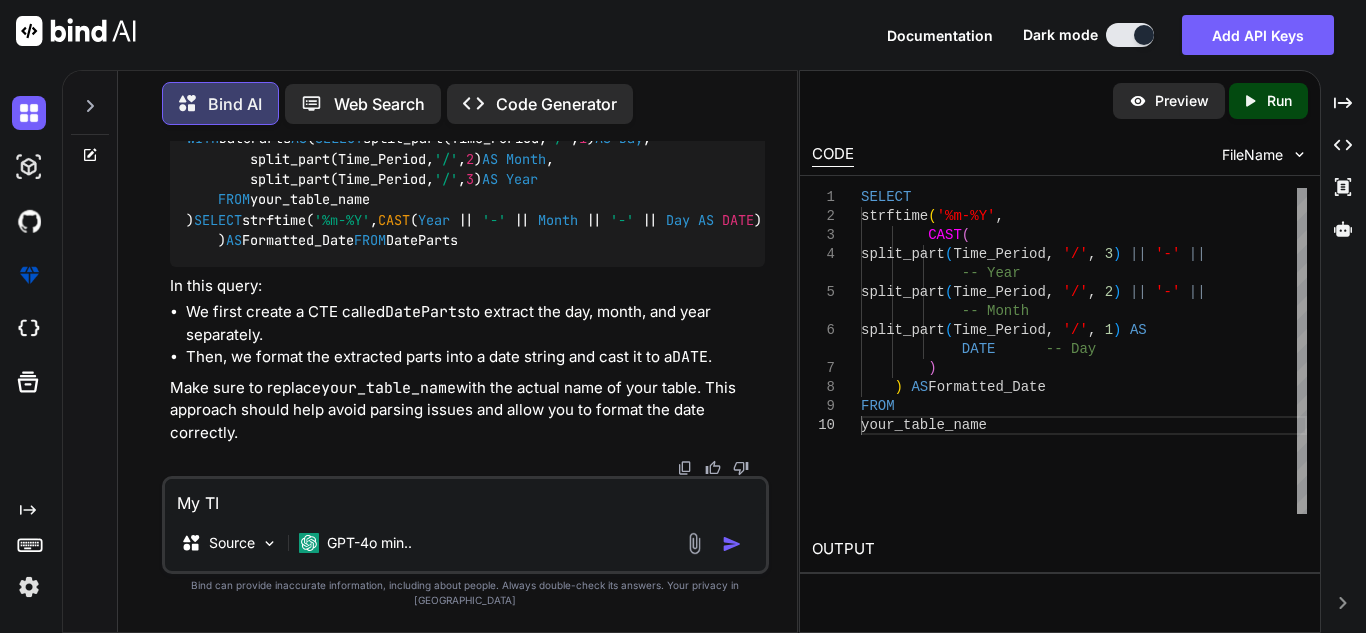type on "x" 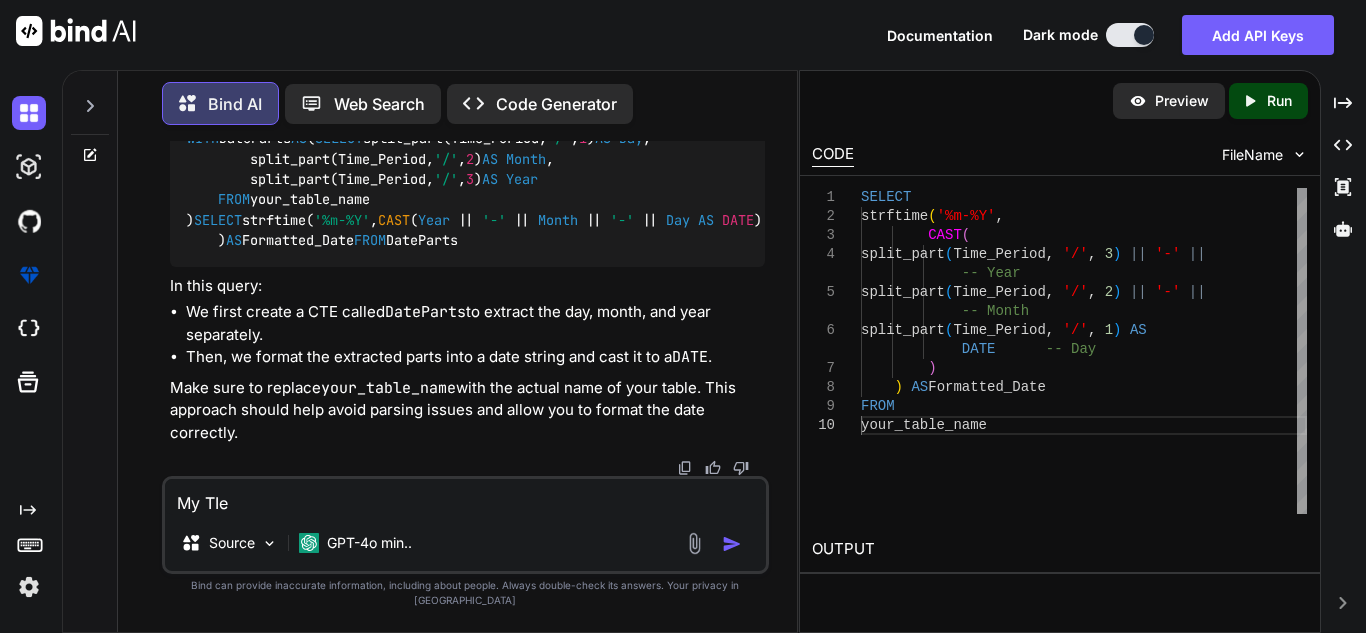 type on "My TI" 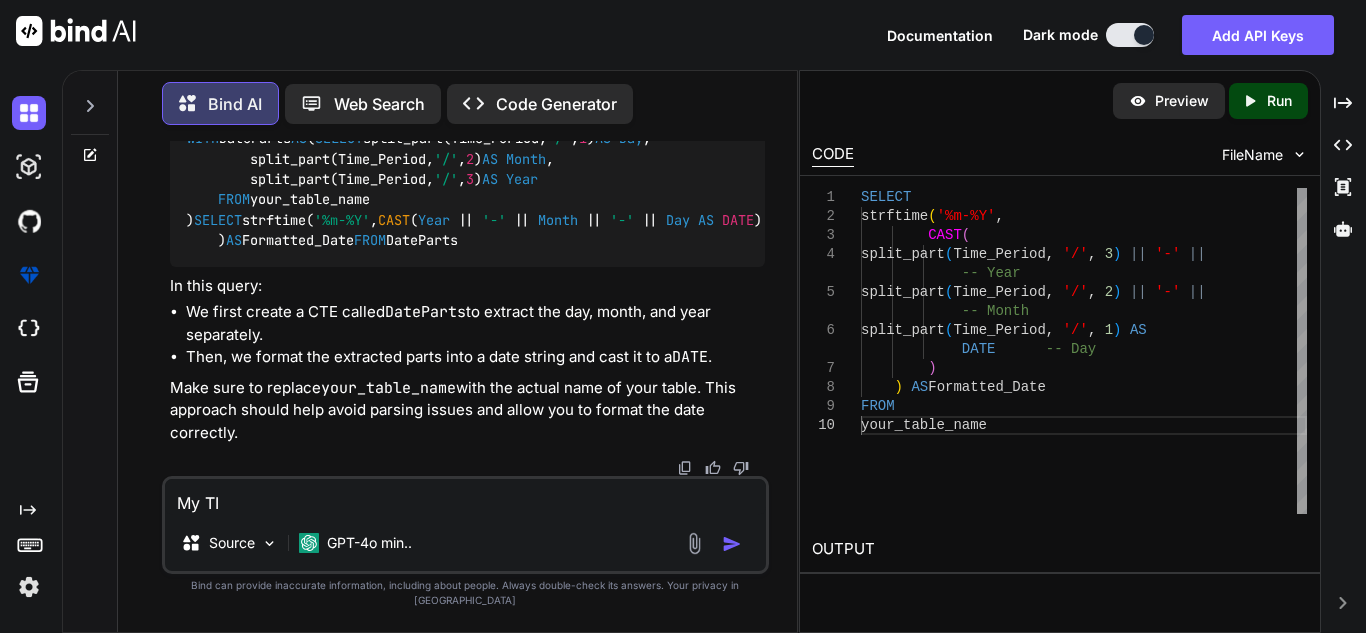 type on "My T" 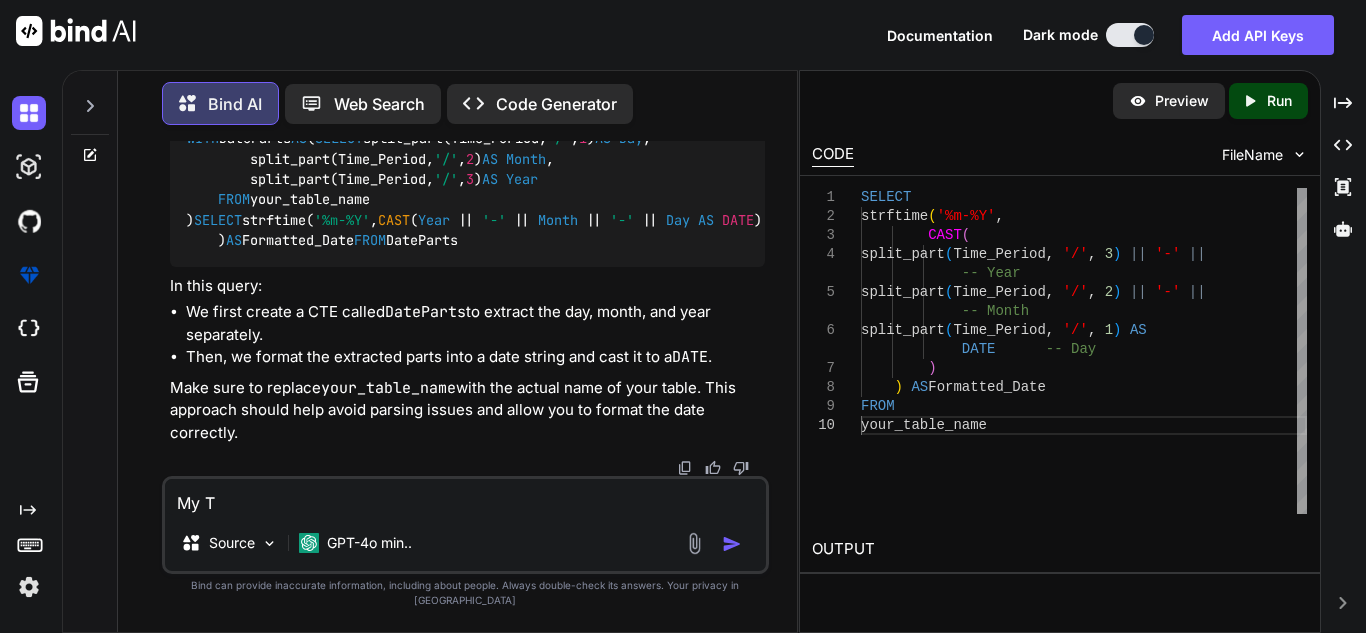 type on "My Ti" 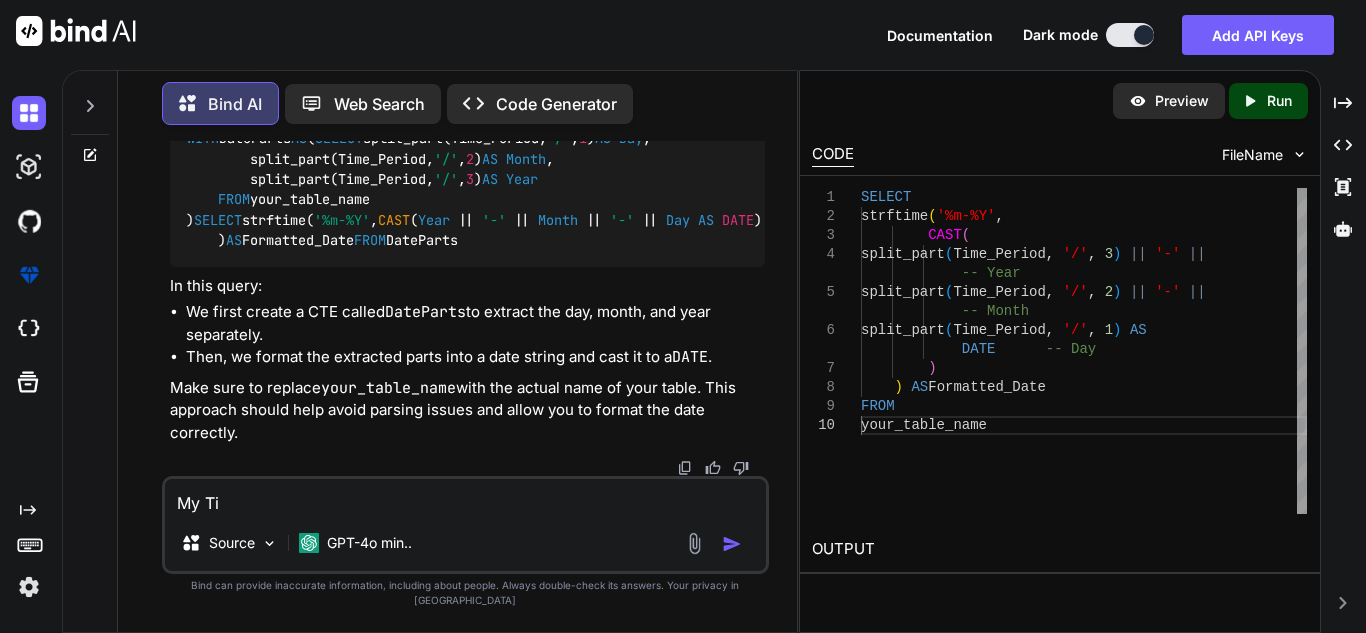 type on "My Tim" 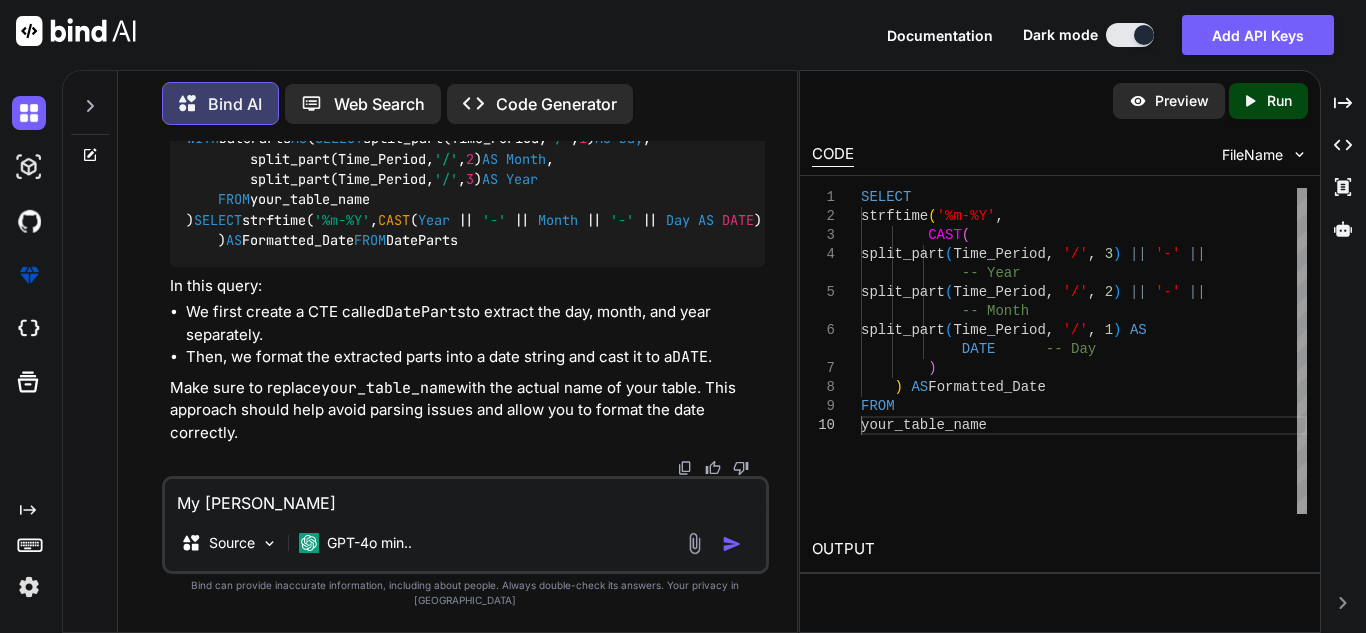 type on "My Time" 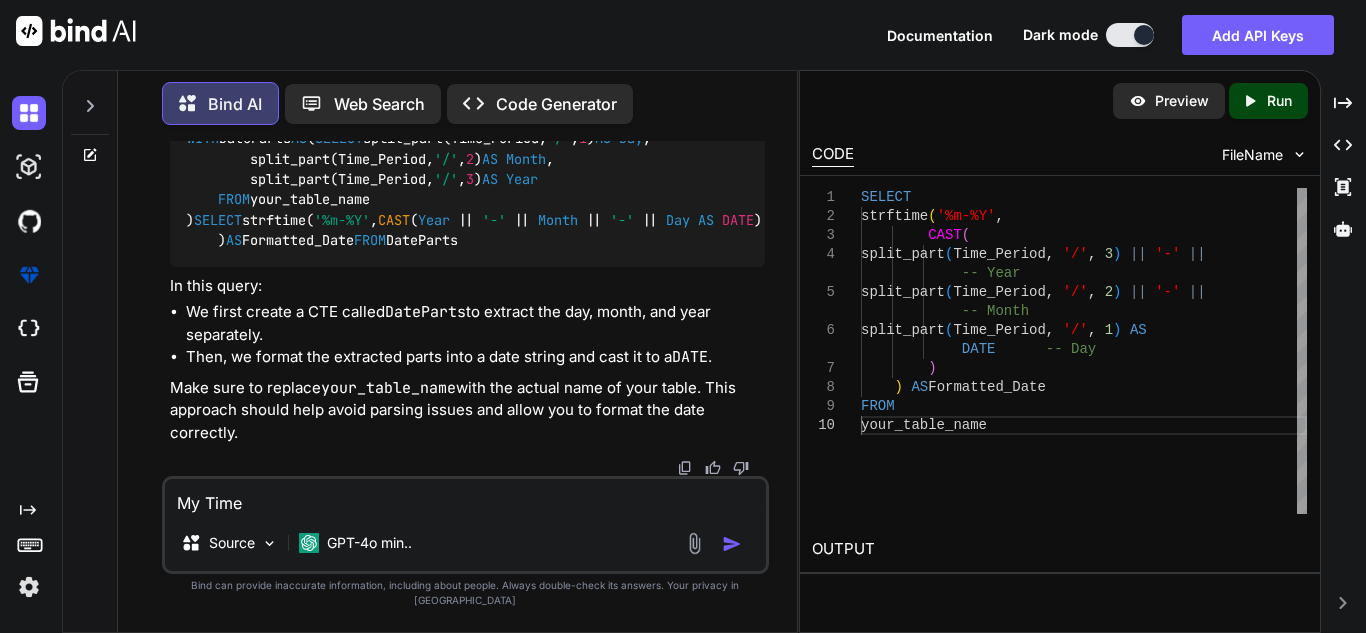 type on "x" 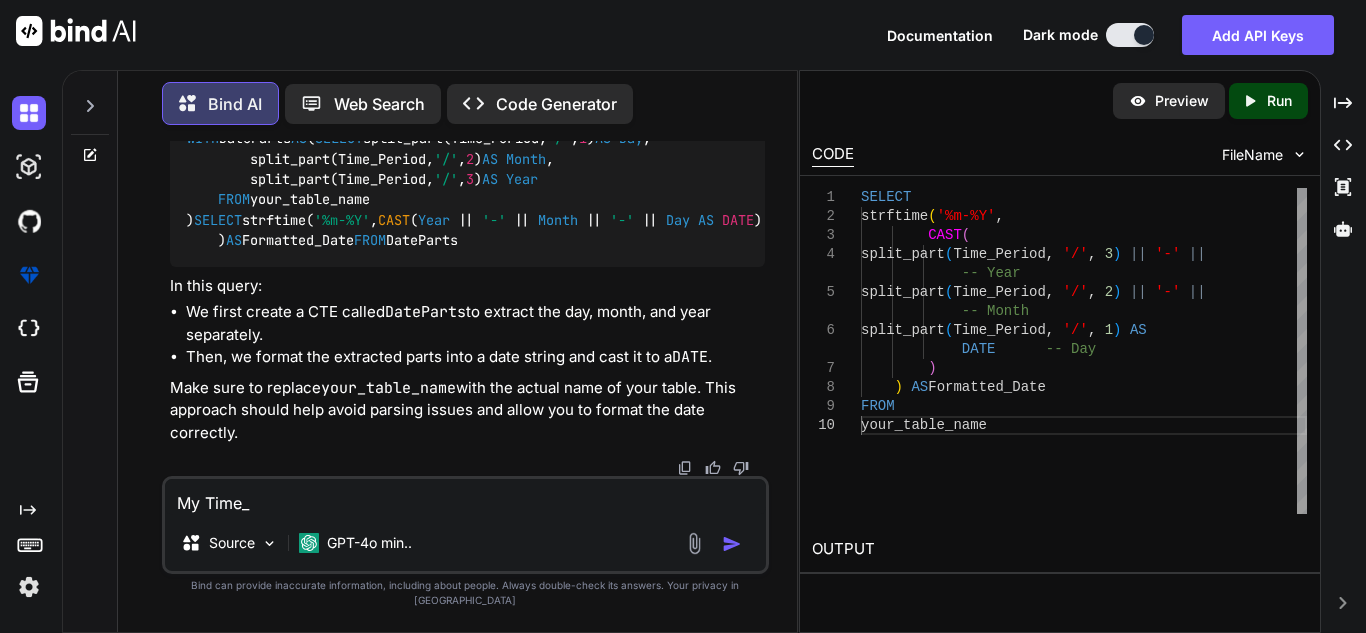 type on "My Time_p" 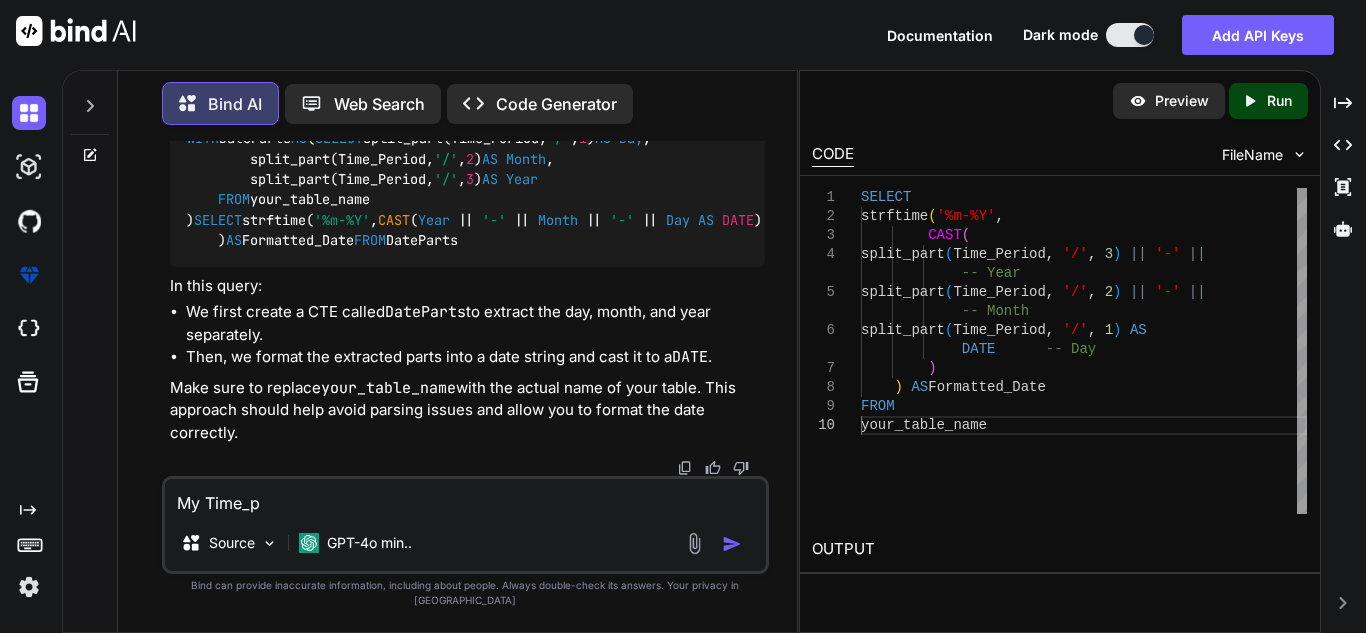 type on "My Time_pe" 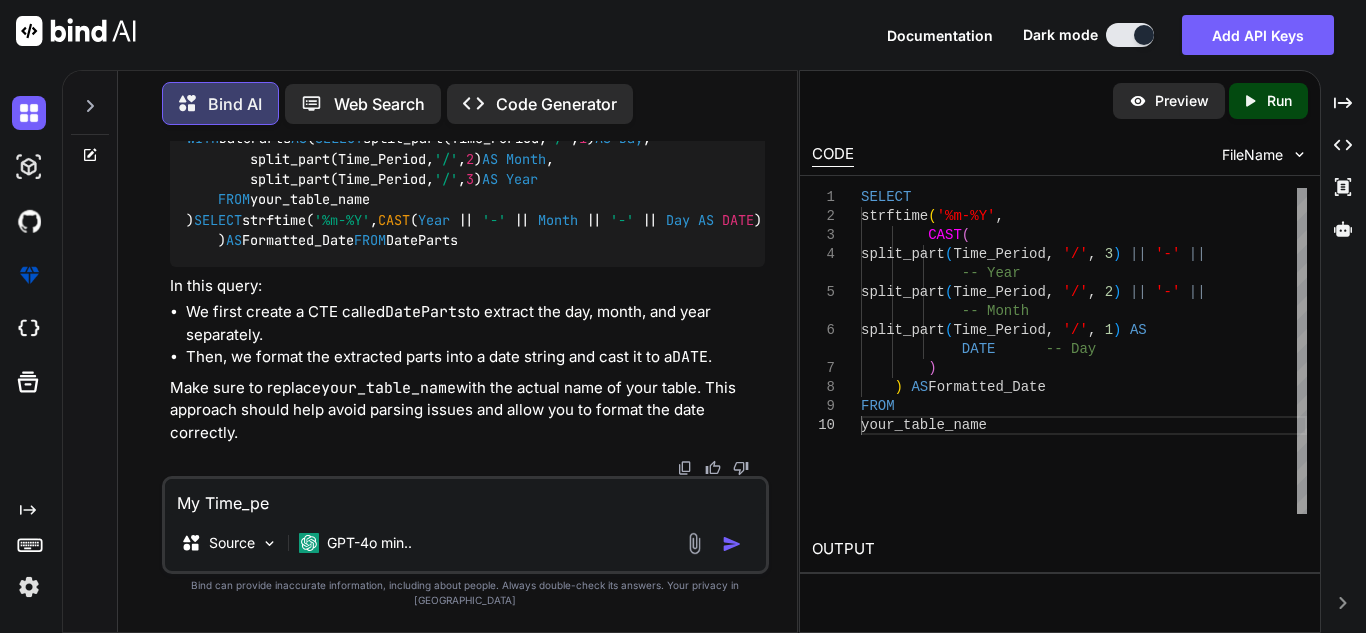 type on "My Time_per" 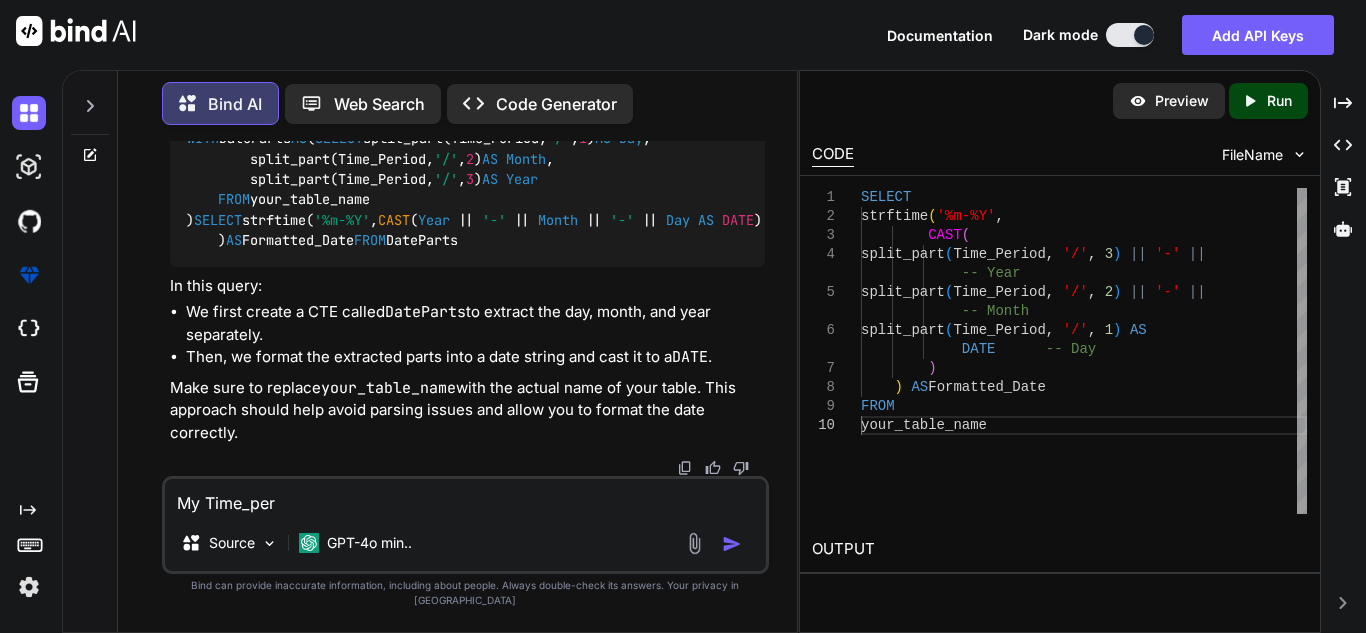 type on "My Time_peri" 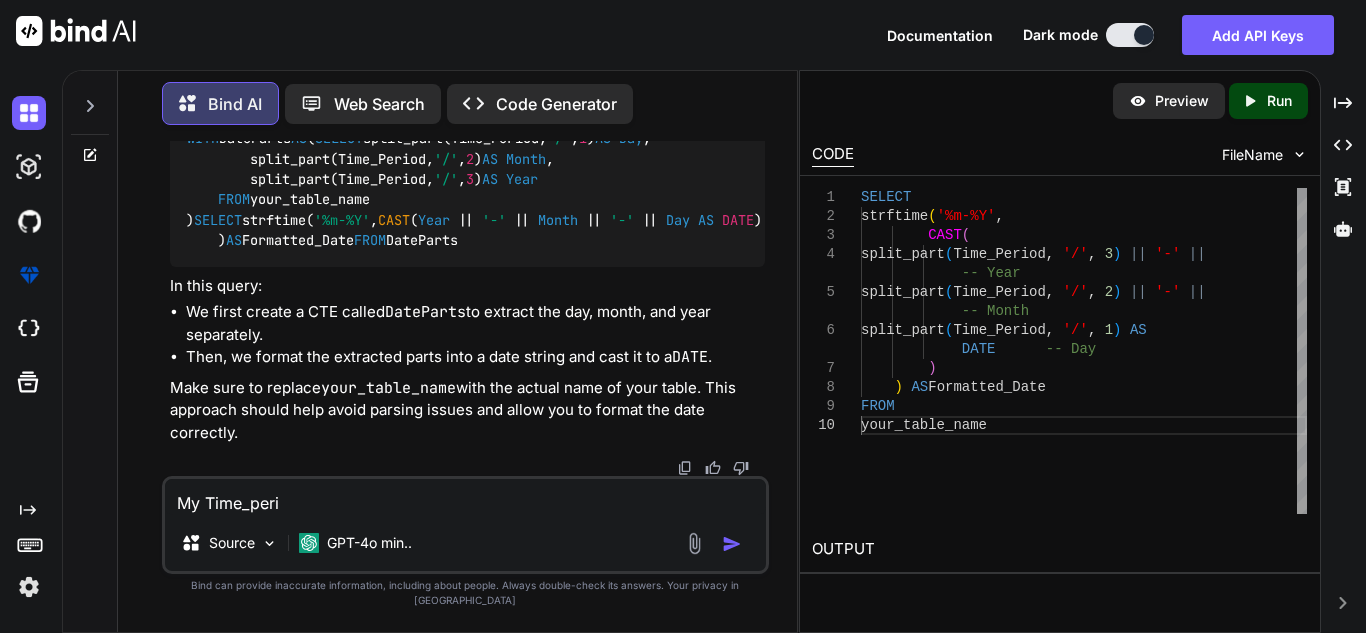 type on "My Time_perio" 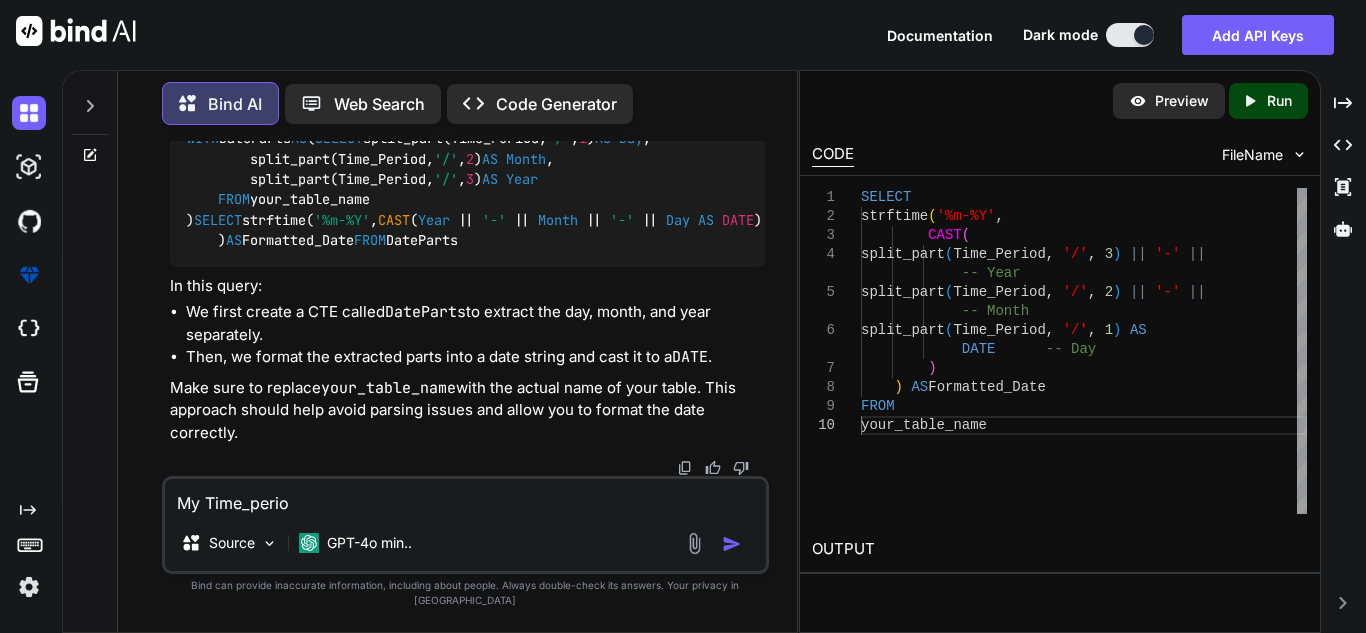 type on "My Time_period" 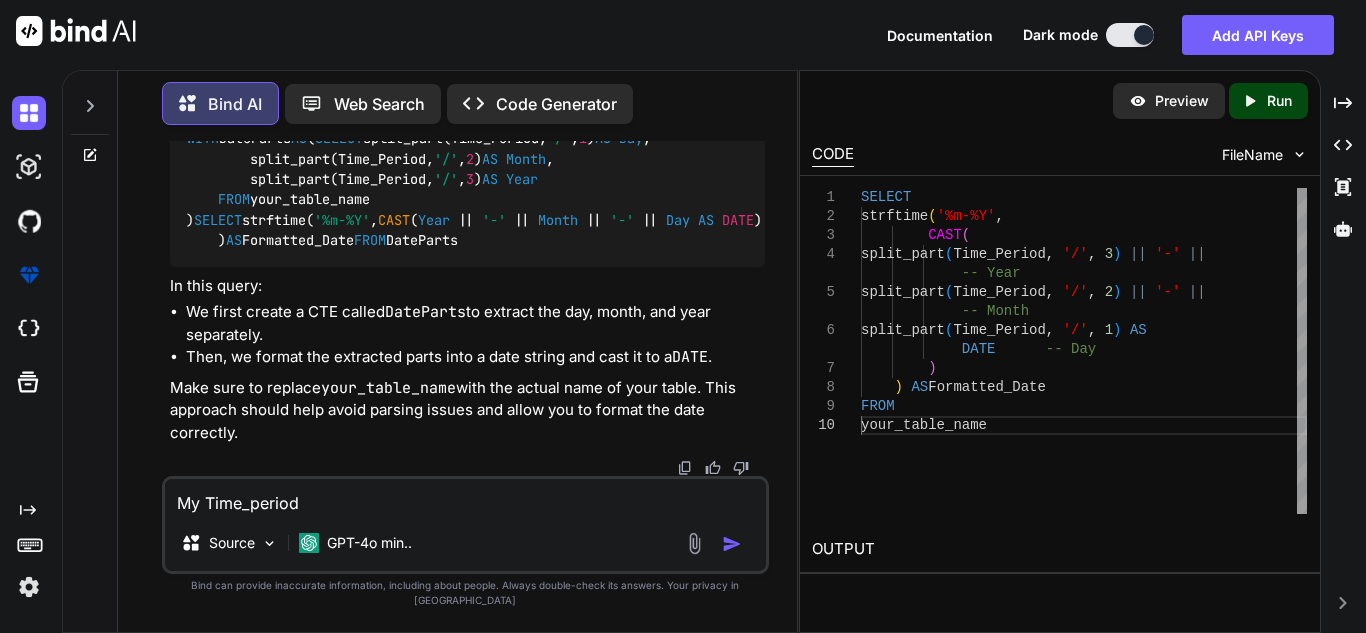 type on "My Time_perio" 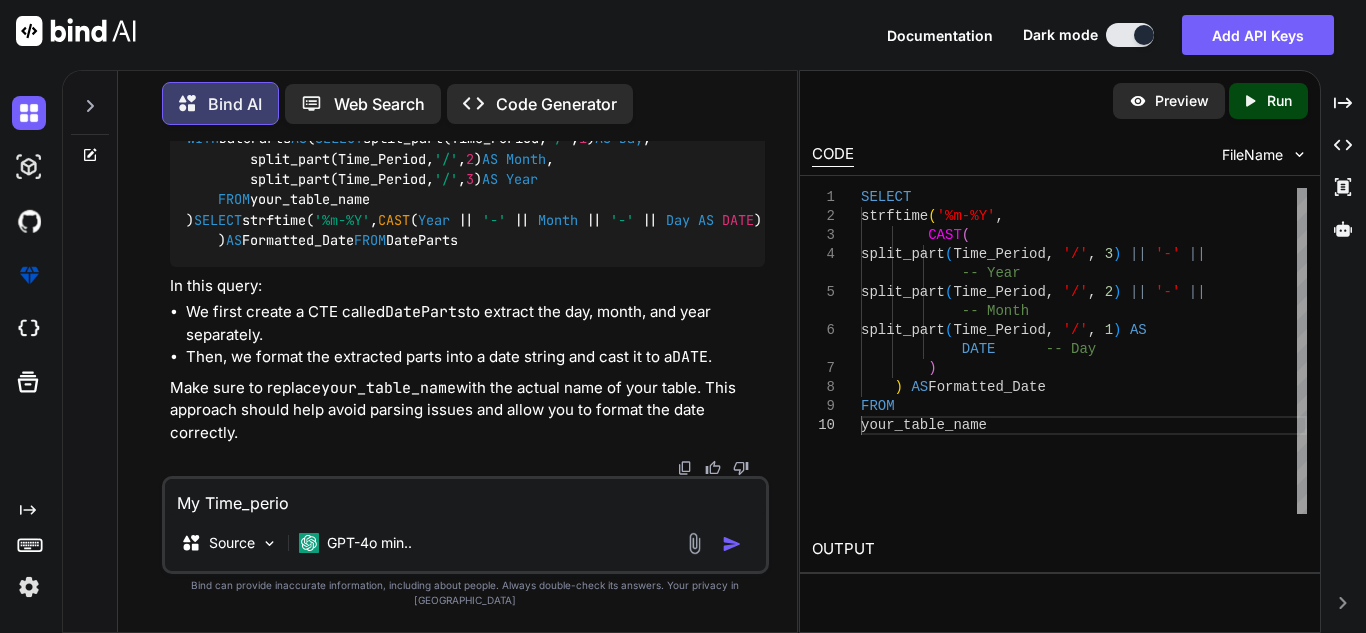 type on "My Time_peri" 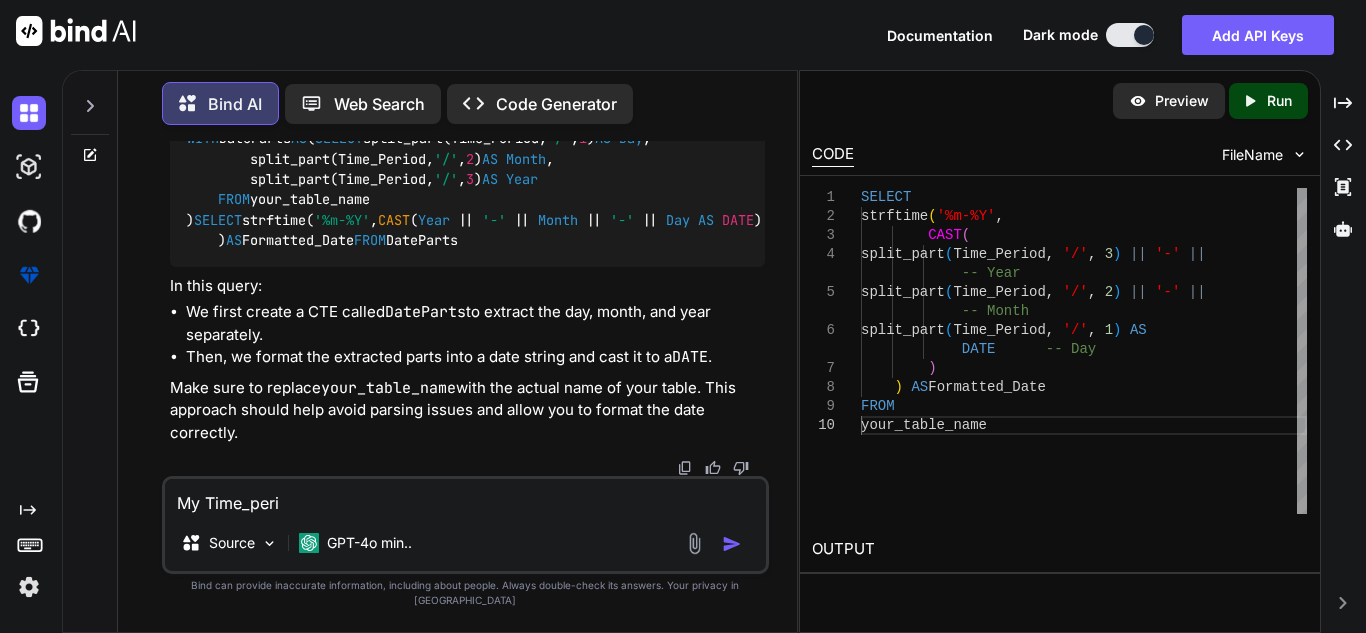 type on "My Time_per" 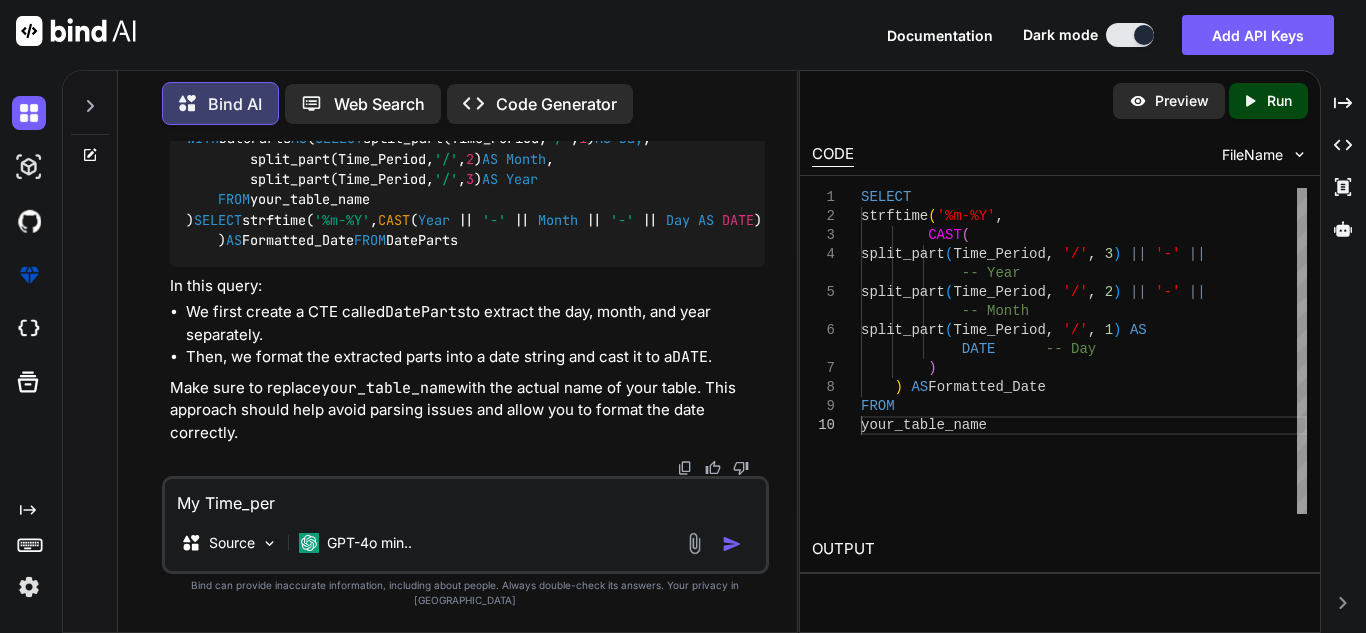 type on "My Time_pe" 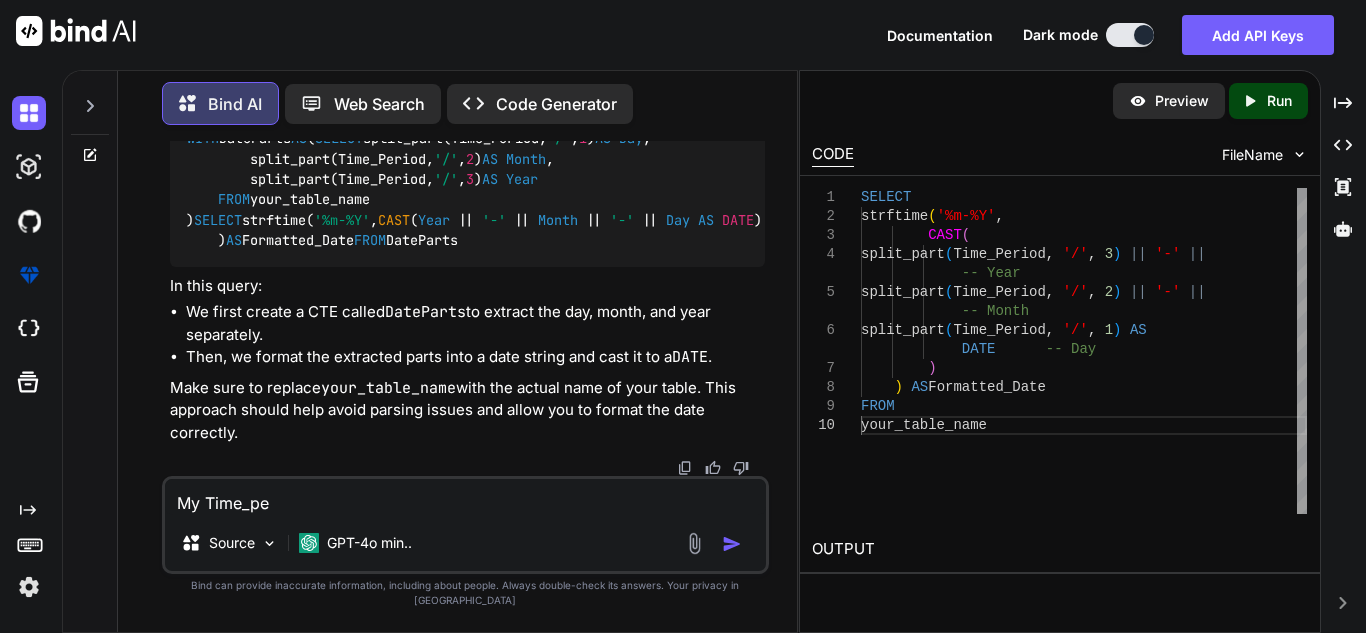 type on "My Time_p" 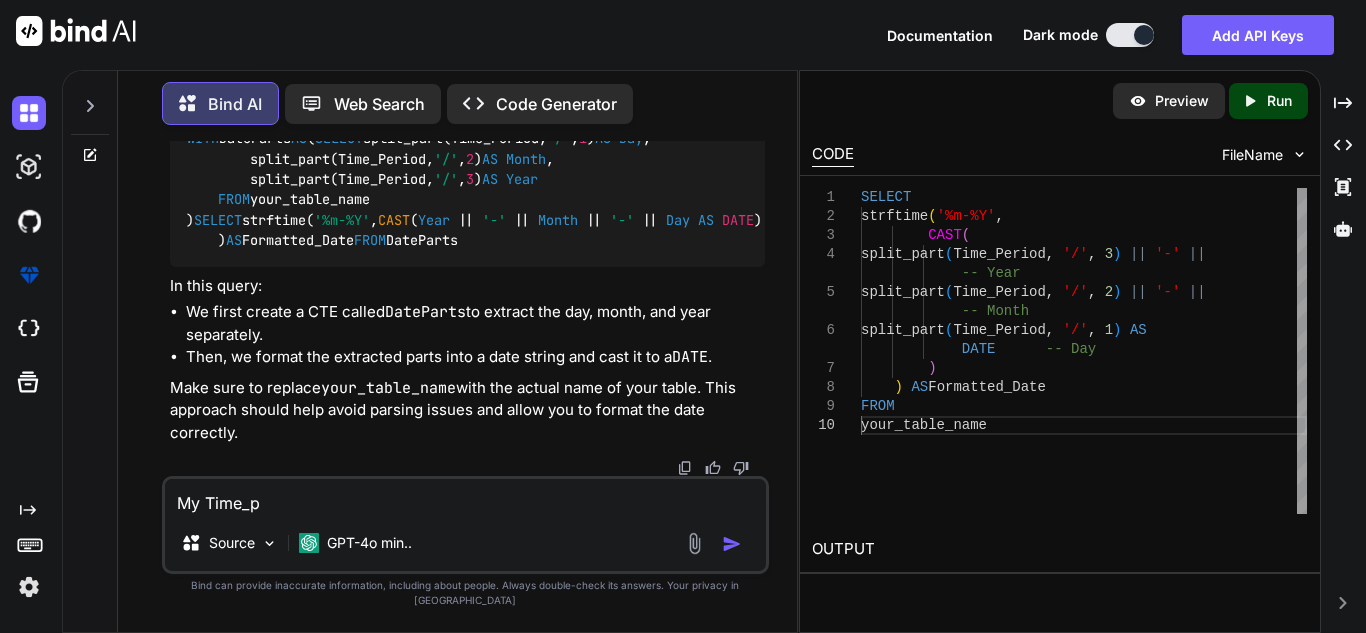 type on "My Time_" 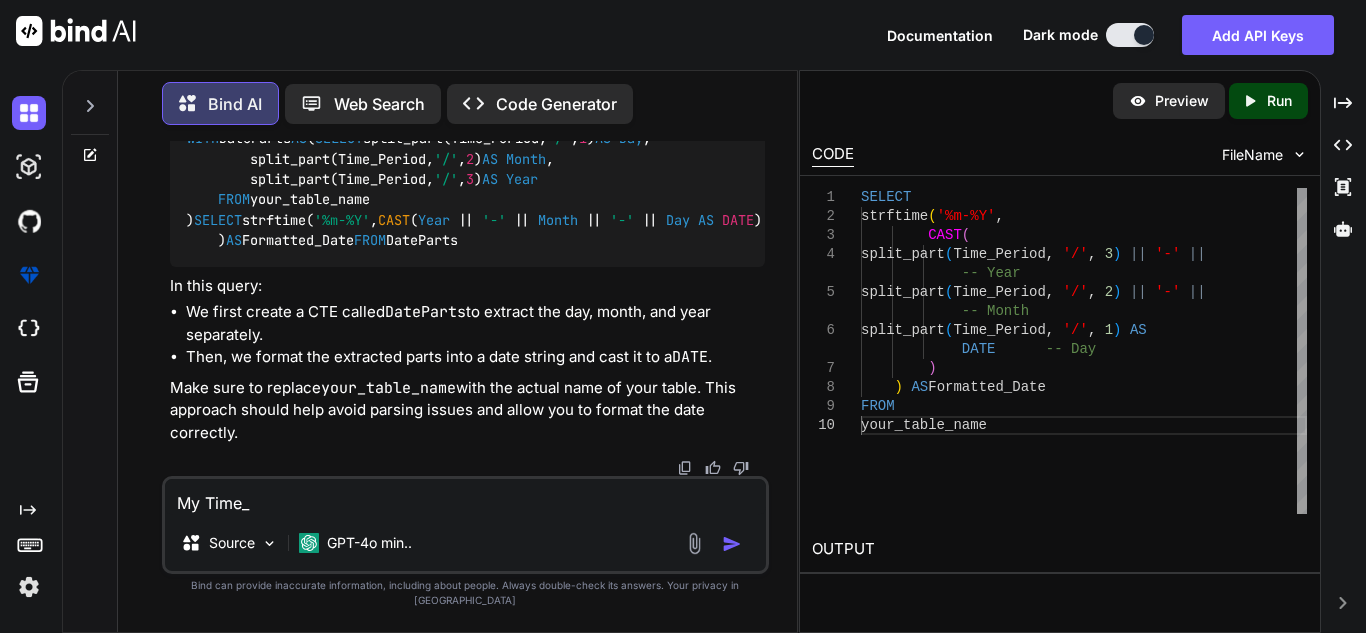 type on "x" 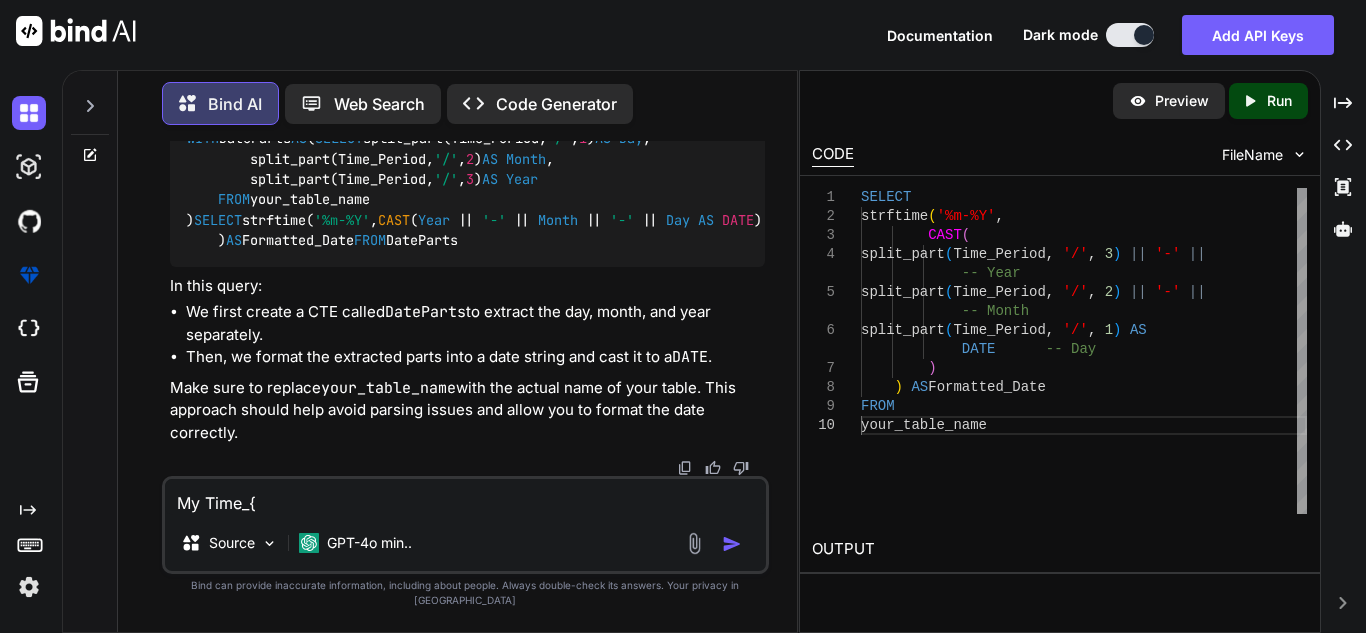 type on "My Time_{e" 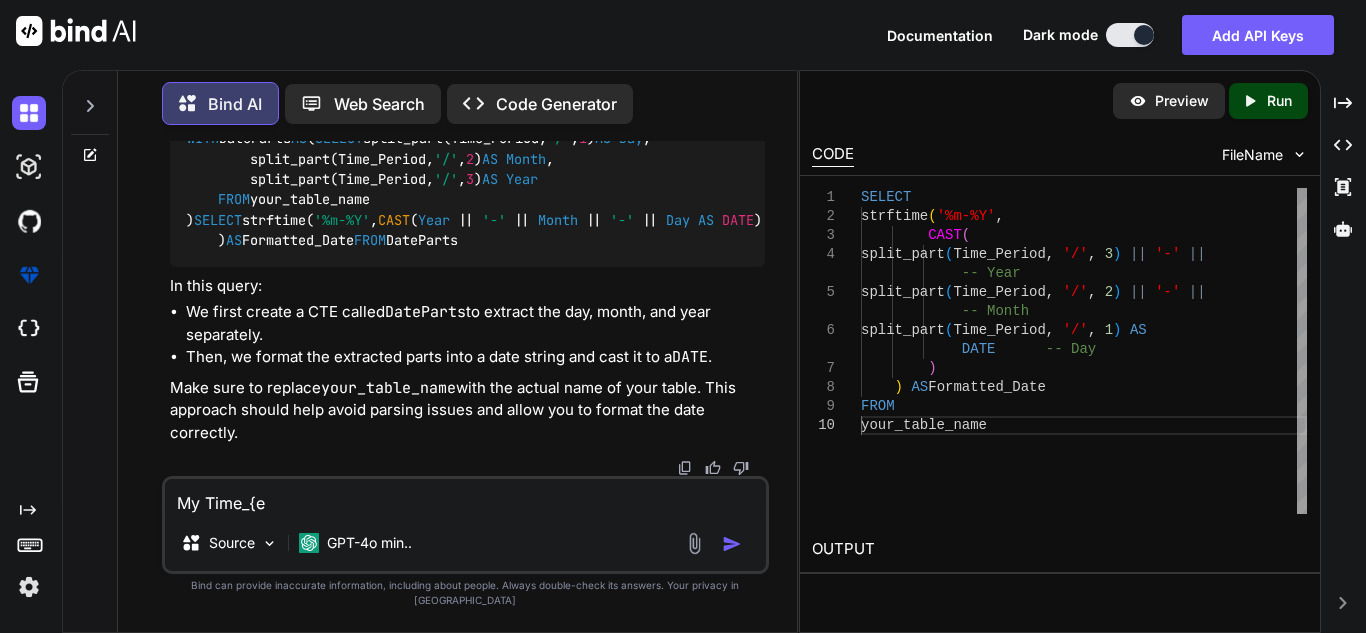 type on "My Time_{" 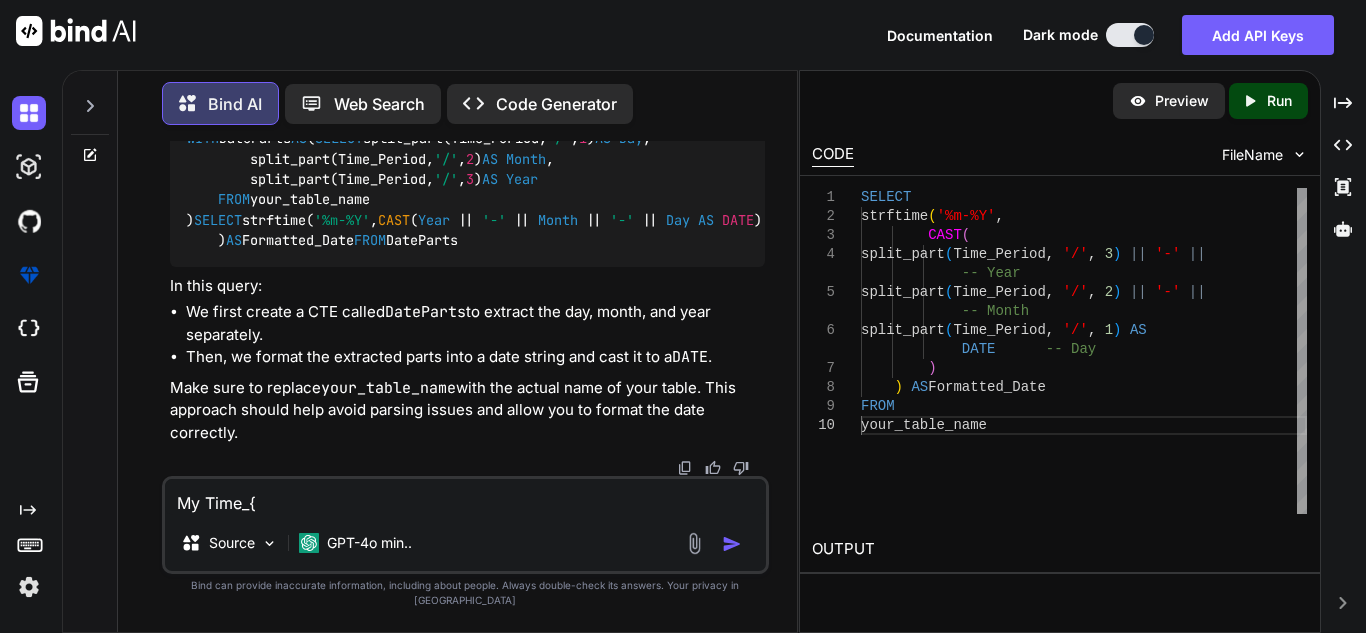 type on "My Time_" 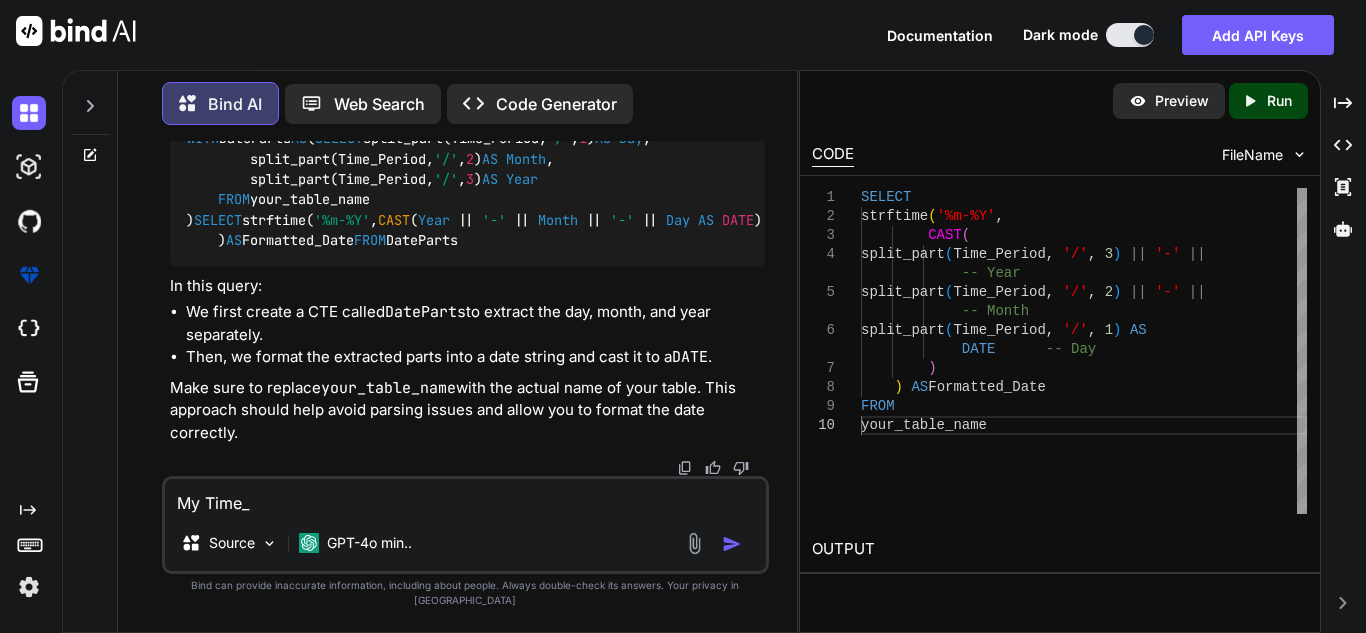 type on "My Time_P" 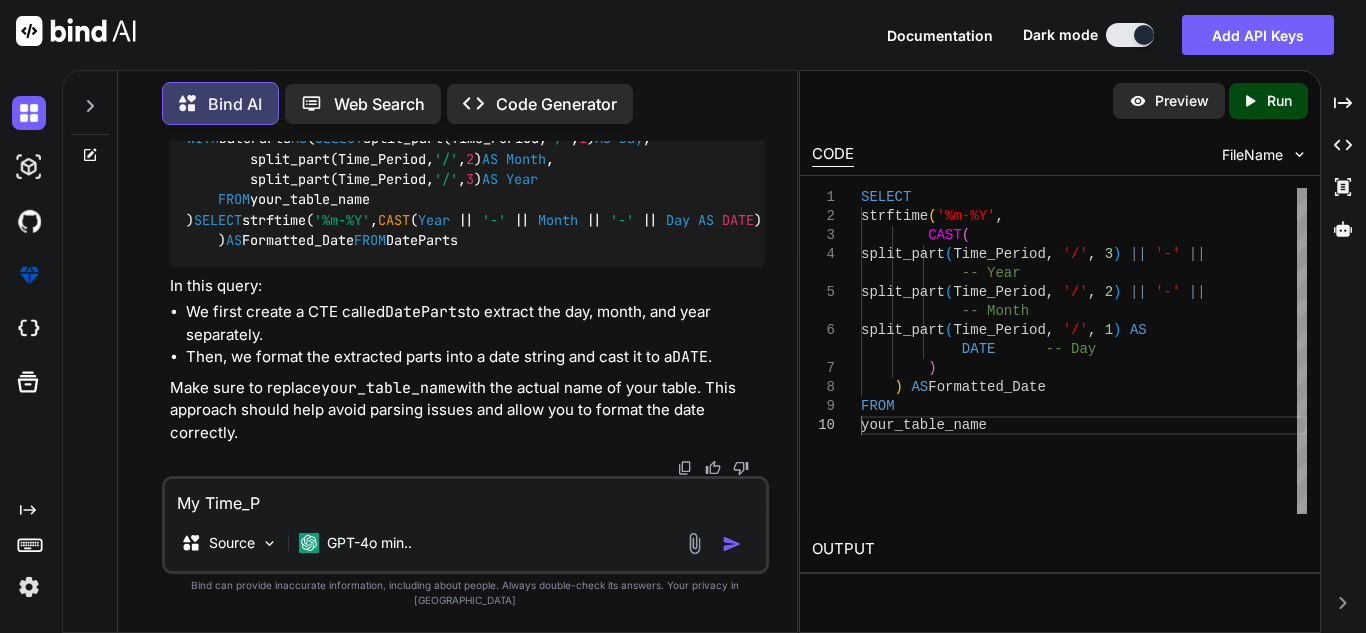 type on "My Time_Pe" 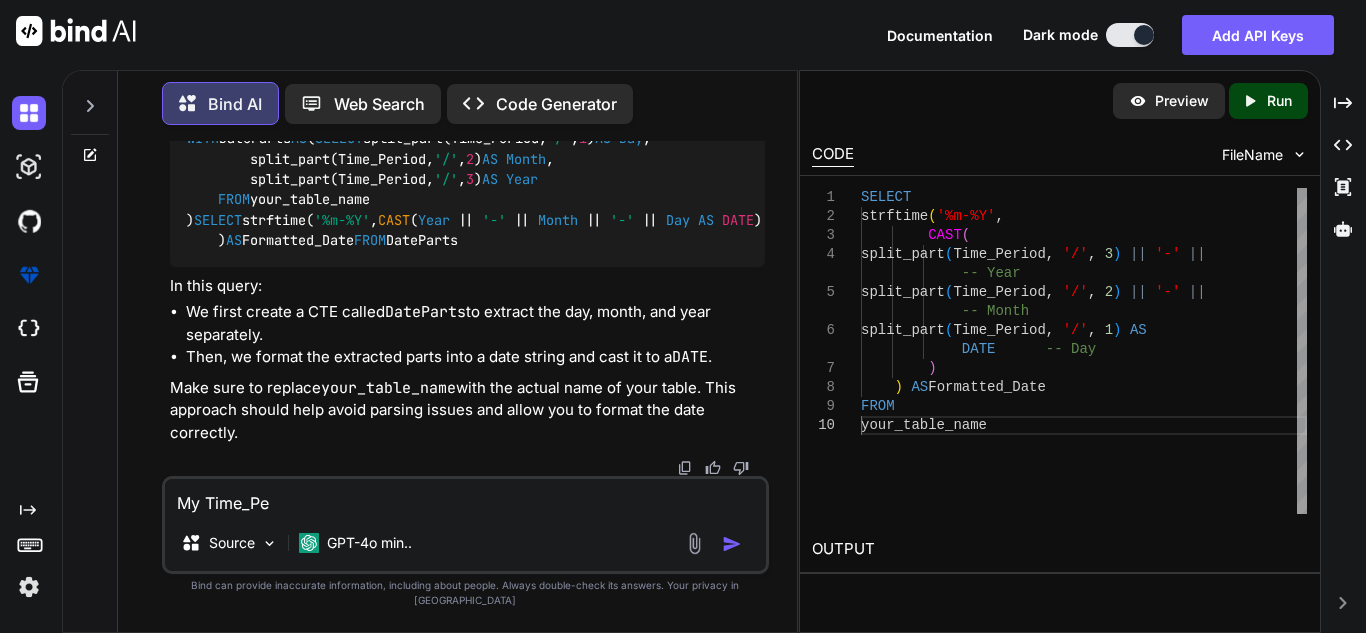 type on "My Time_Per" 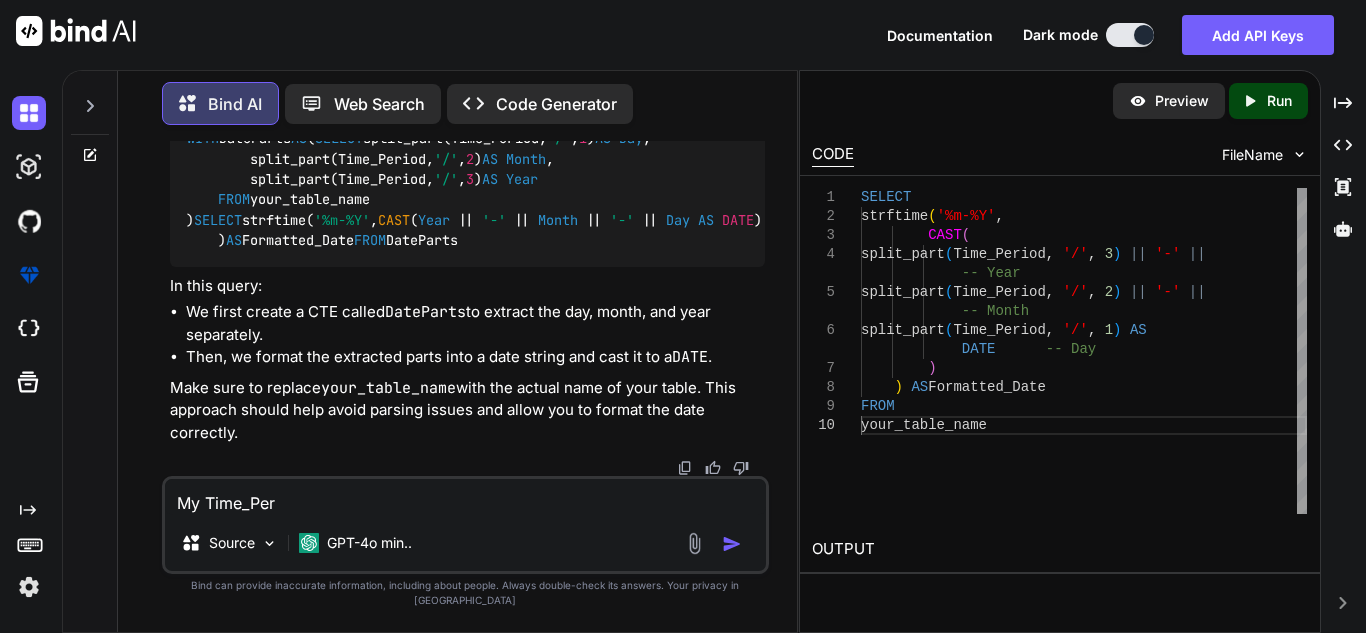 type on "My Time_Peri" 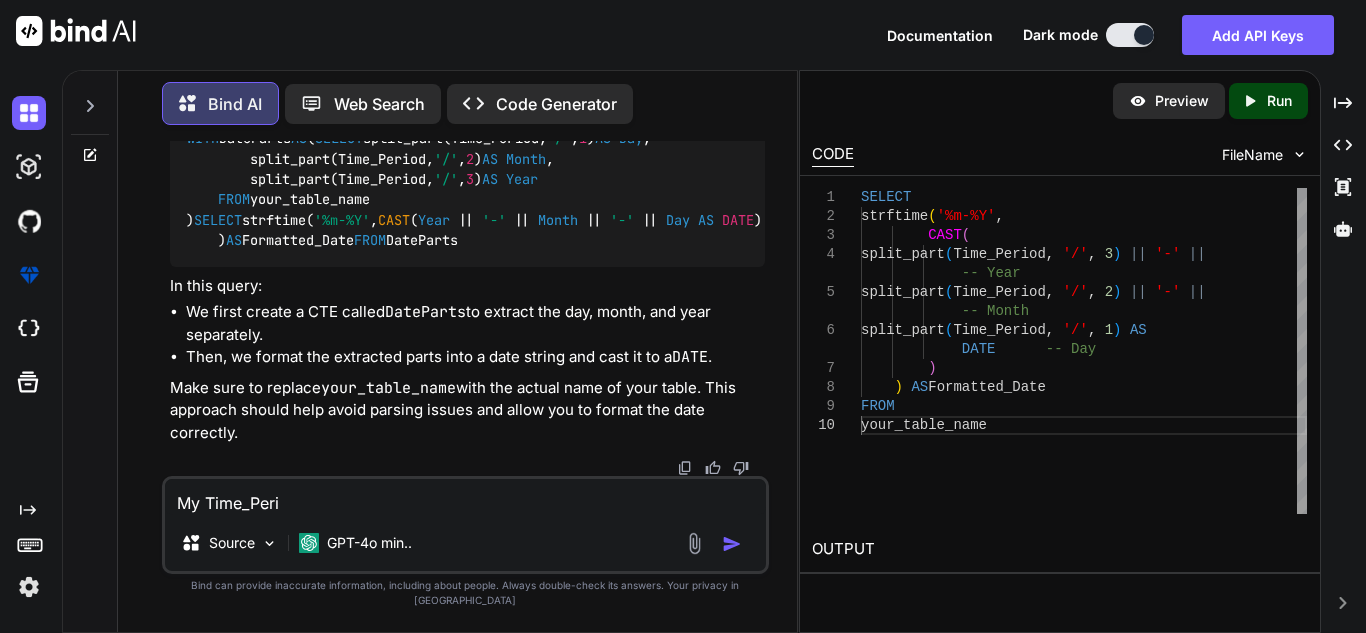 type on "My Time_Perio" 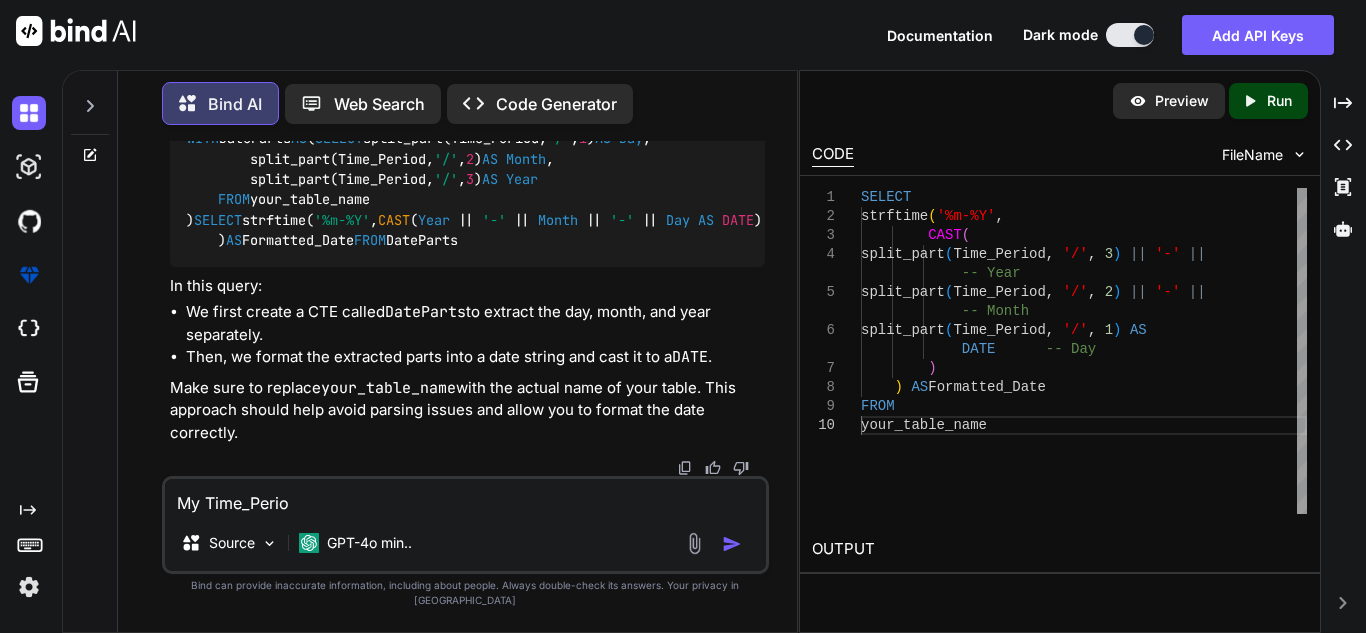 type on "My Time_Period" 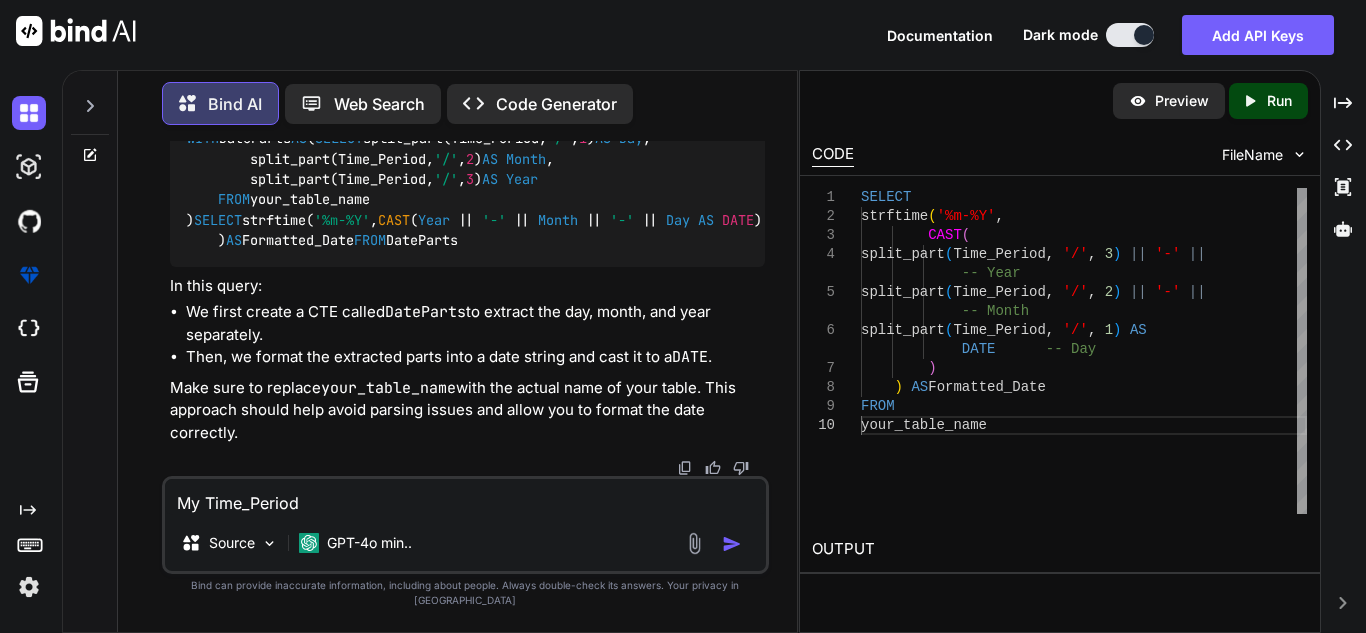 type on "My Time_Period" 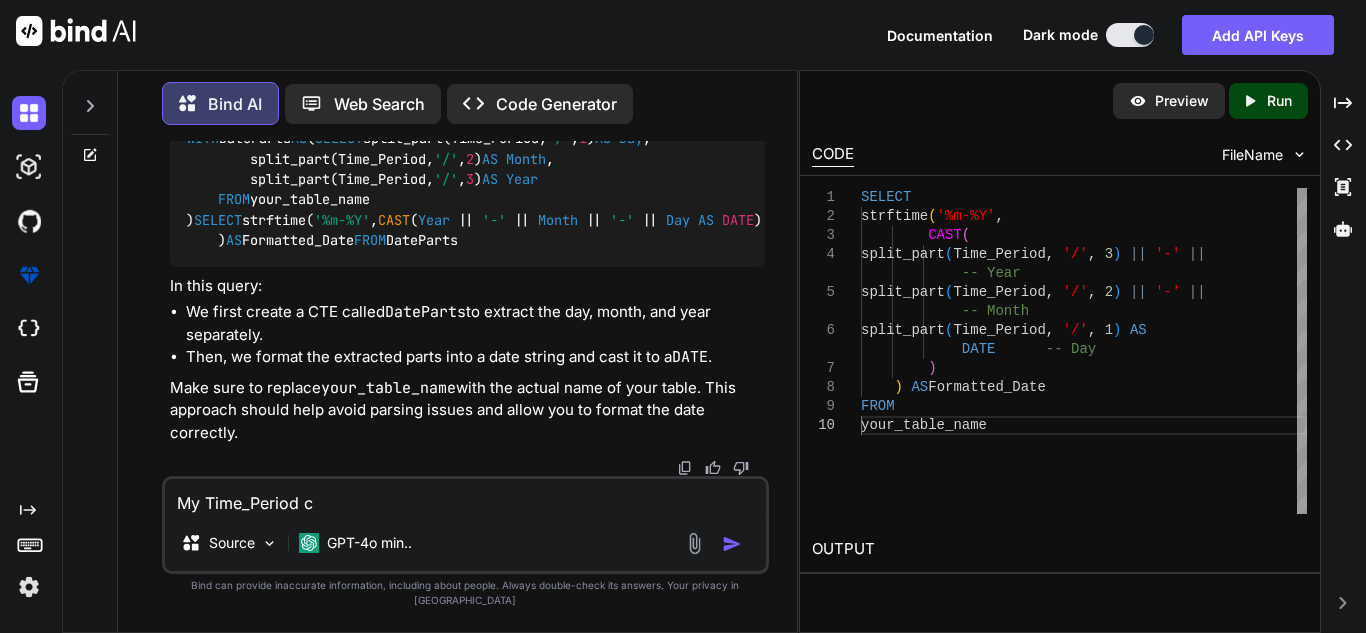 type on "My Time_Period co" 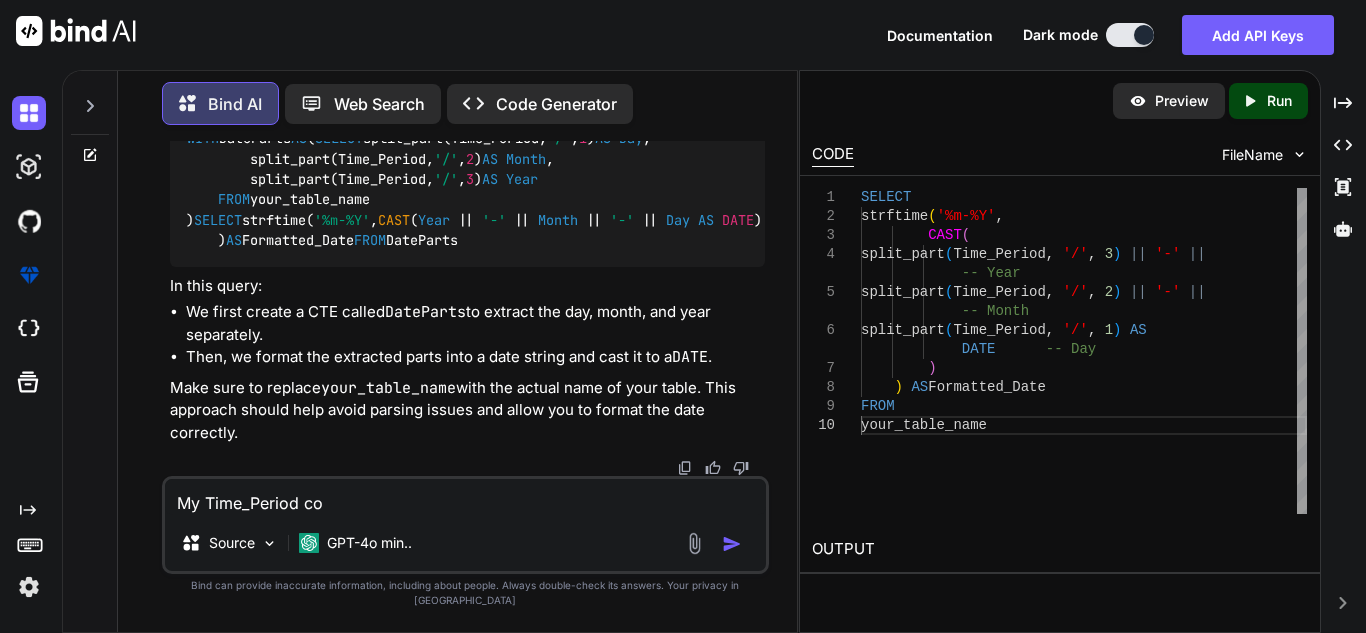 type on "My Time_Period col" 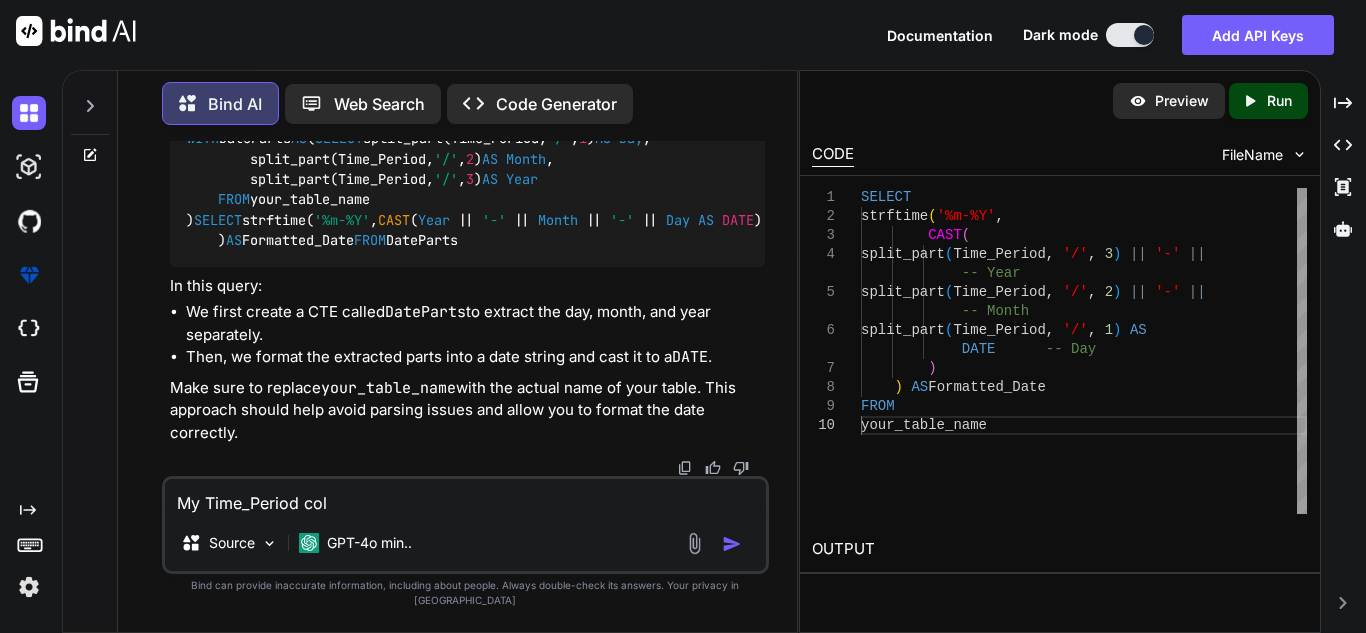 type on "My Time_Period colu" 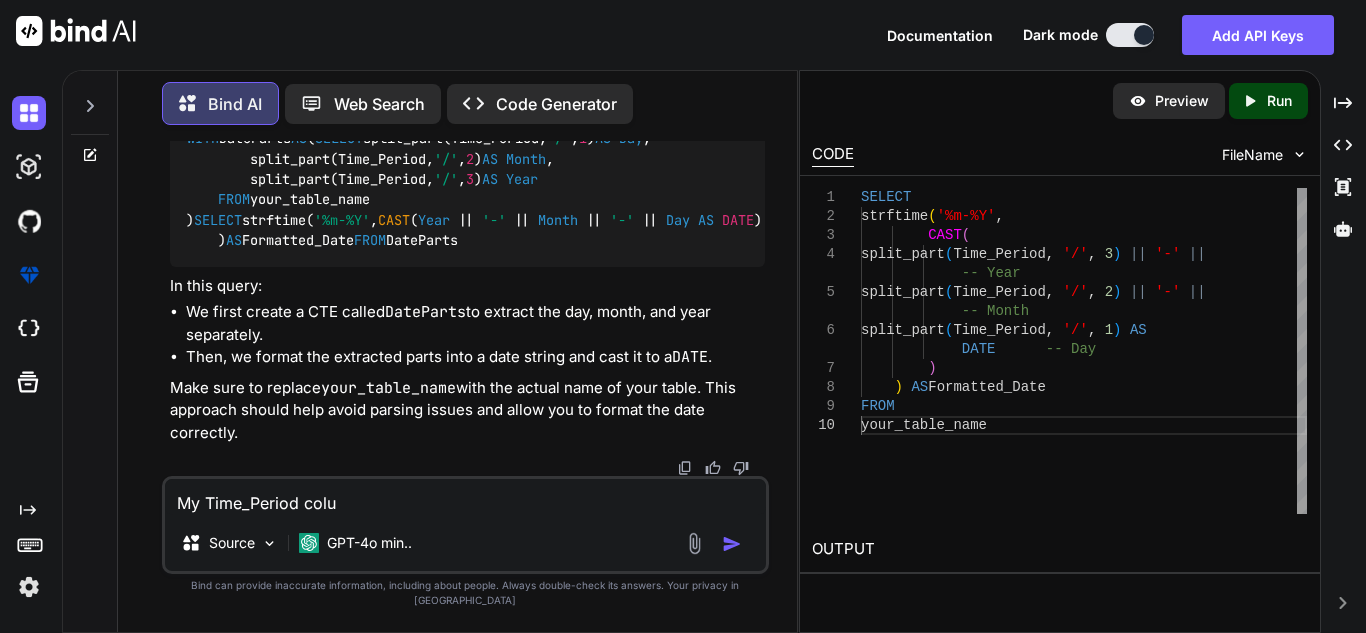 type on "My Time_Period colum" 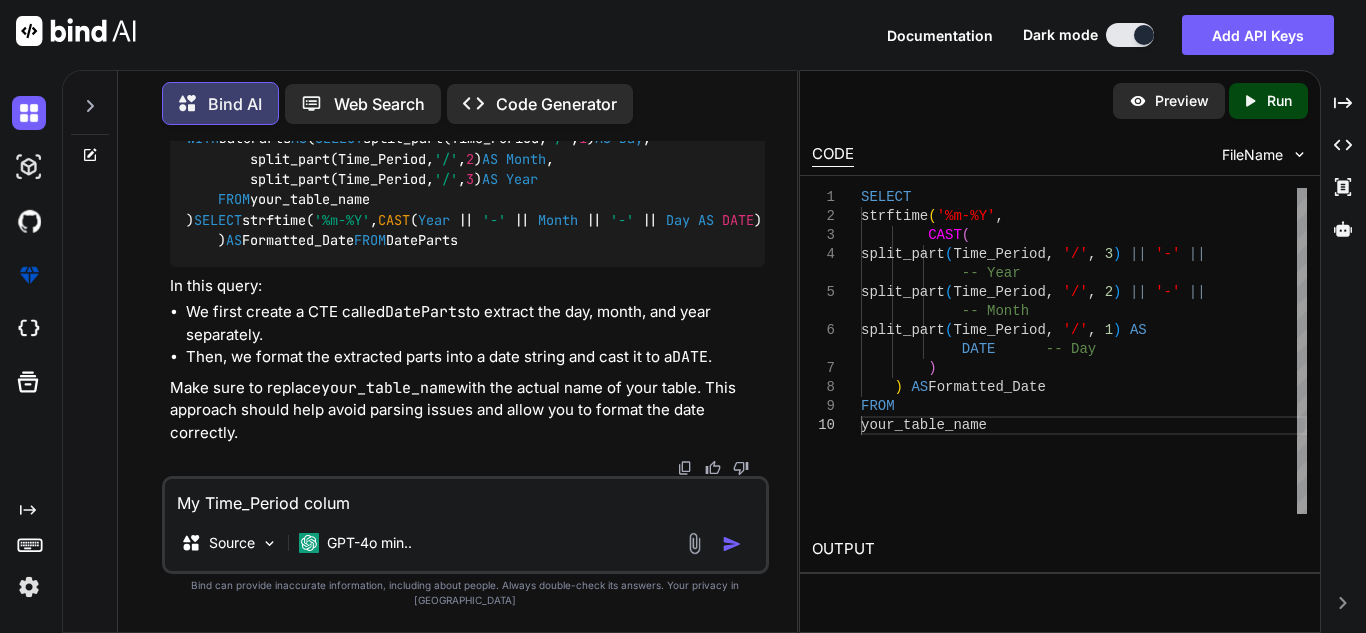 type on "My Time_Period column" 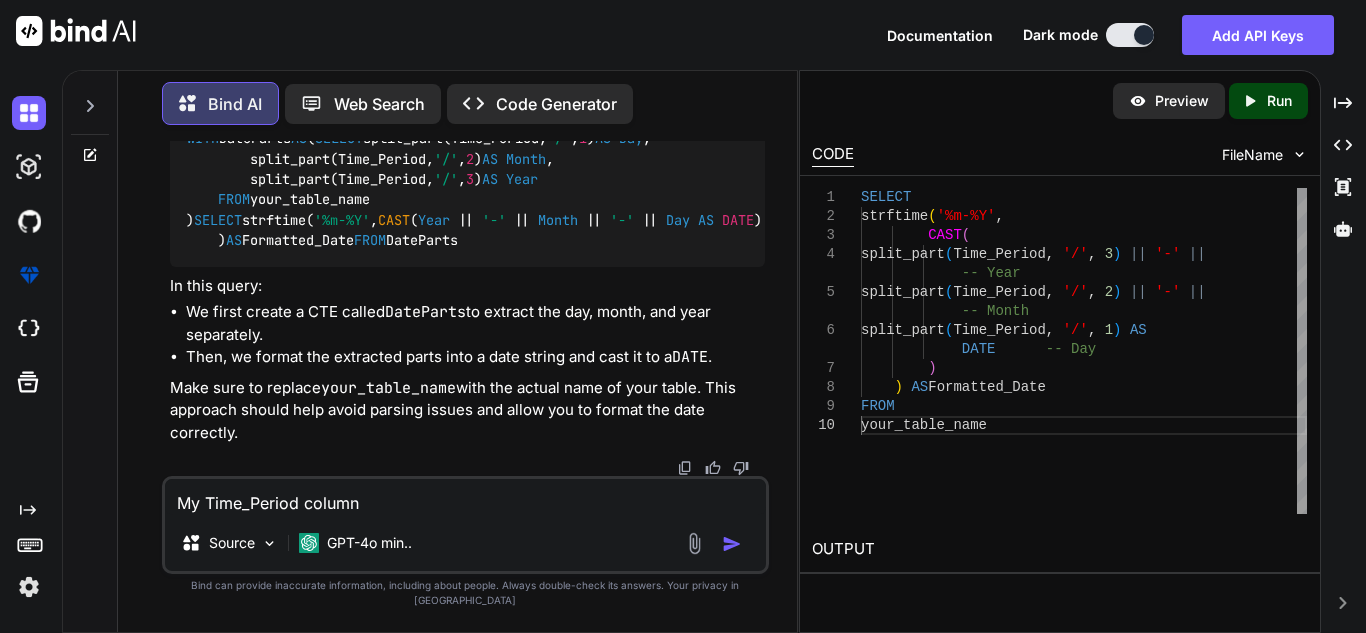 type on "My Time_Period column" 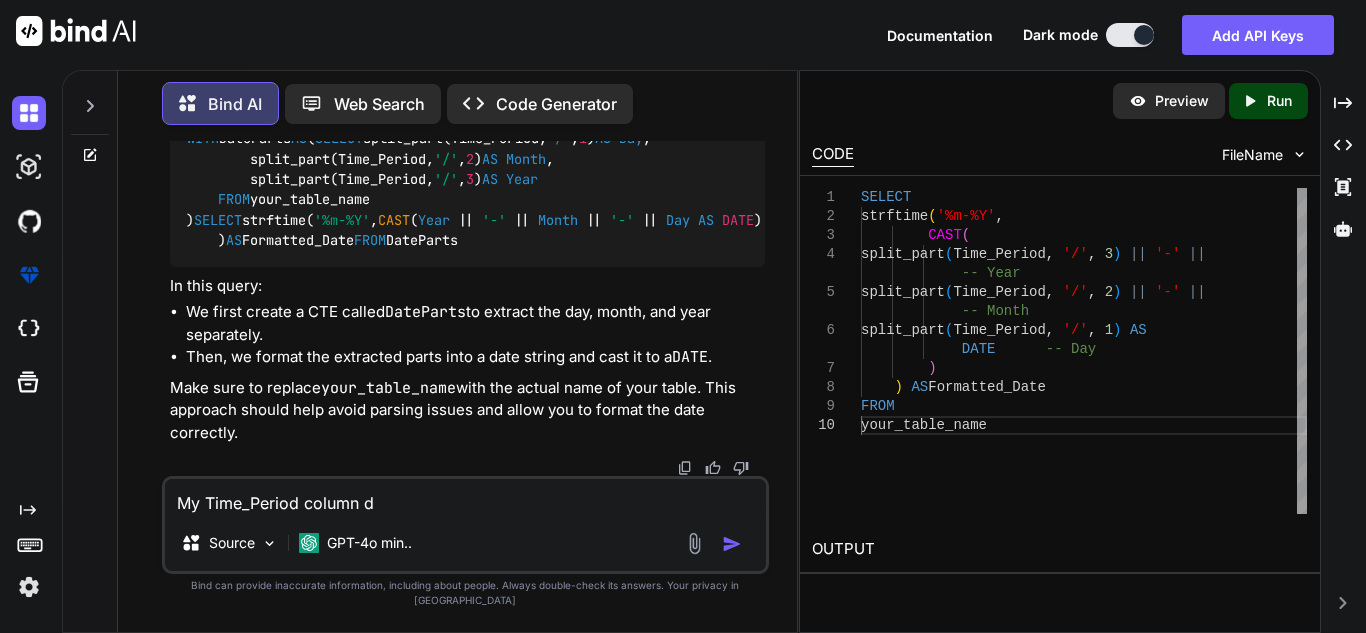 type on "My Time_Period column dt" 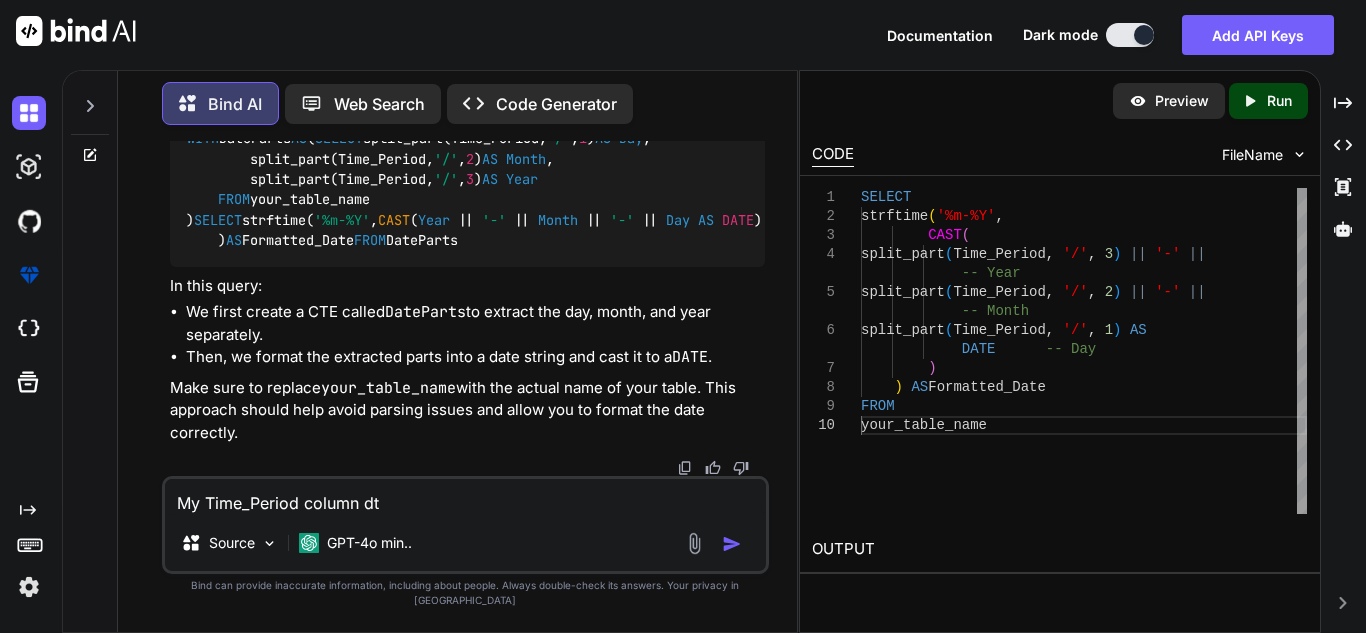 type on "My Time_Period column dty" 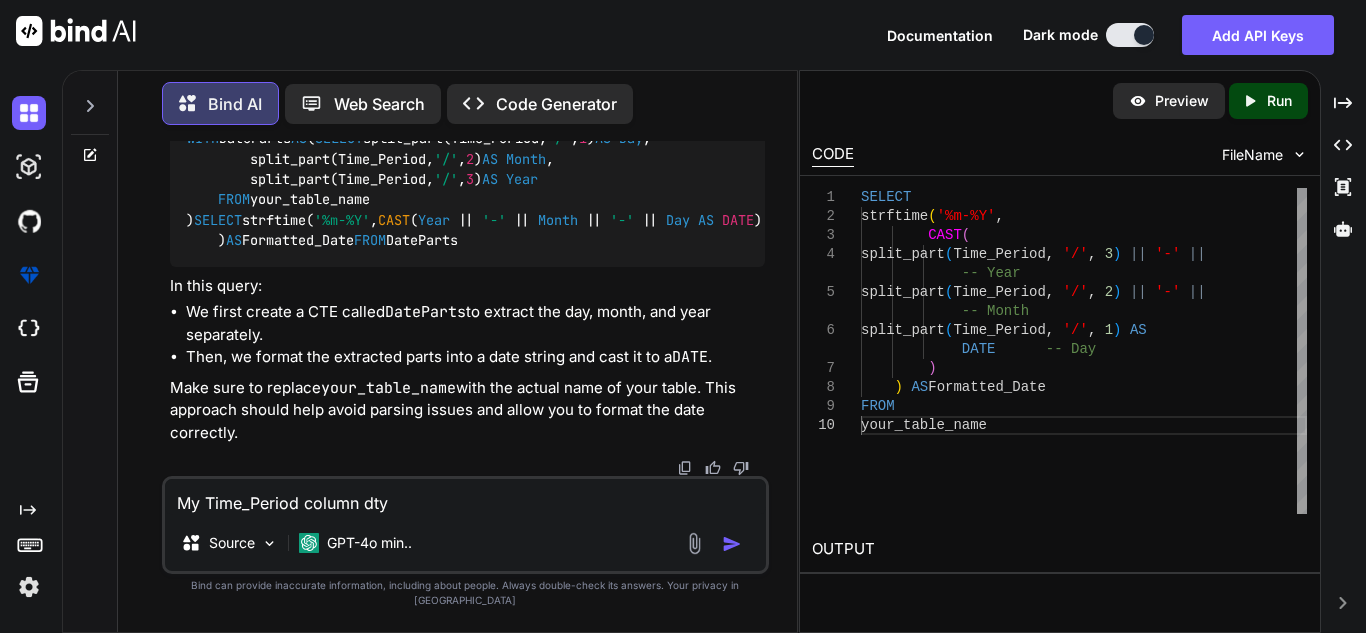 type on "My Time_Period column dtyp" 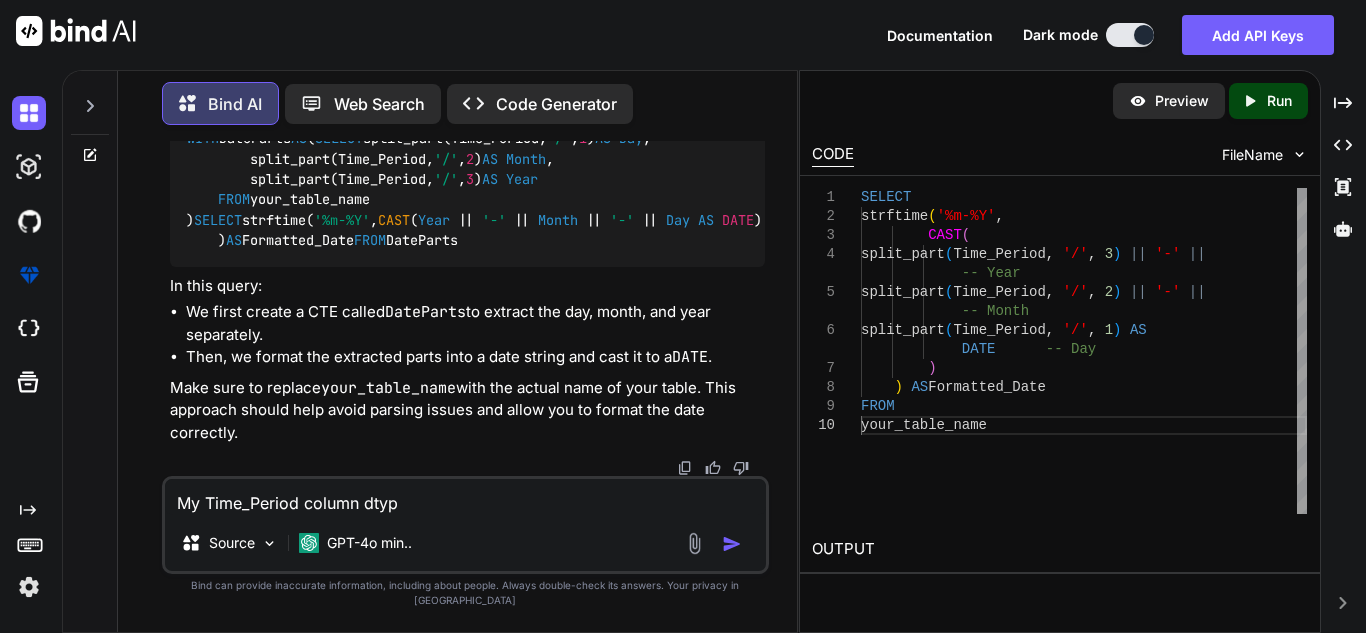 type on "x" 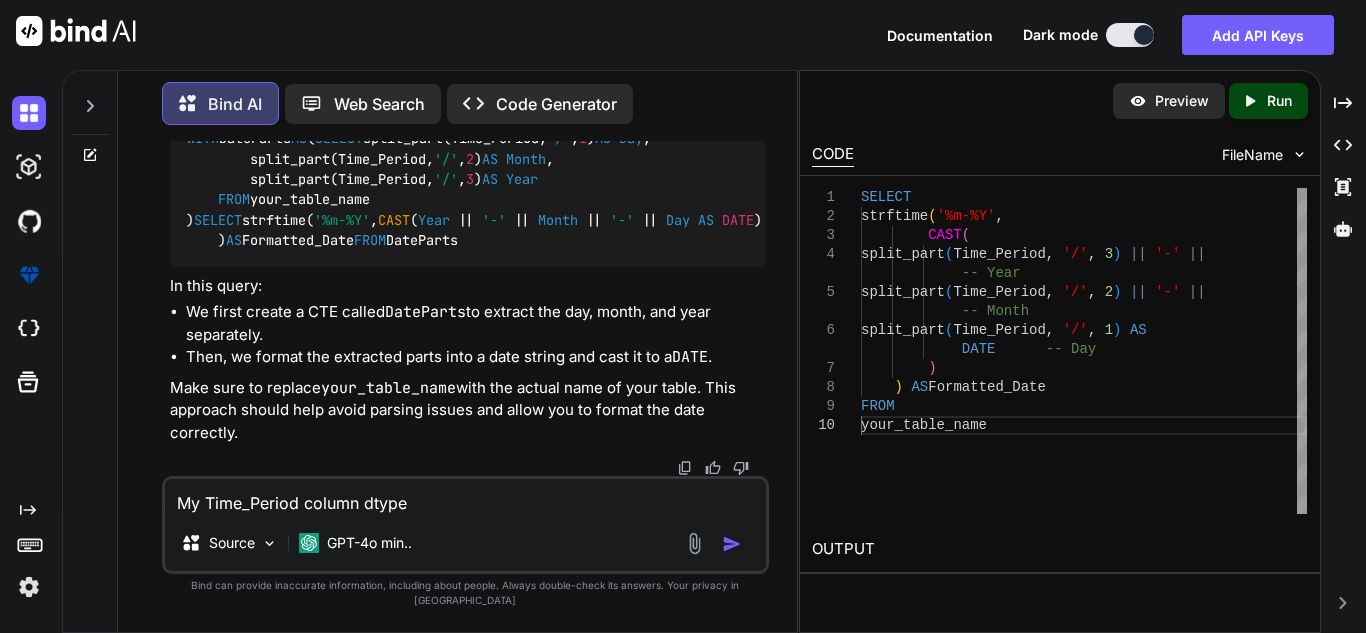 type on "My Time_Period column dtype" 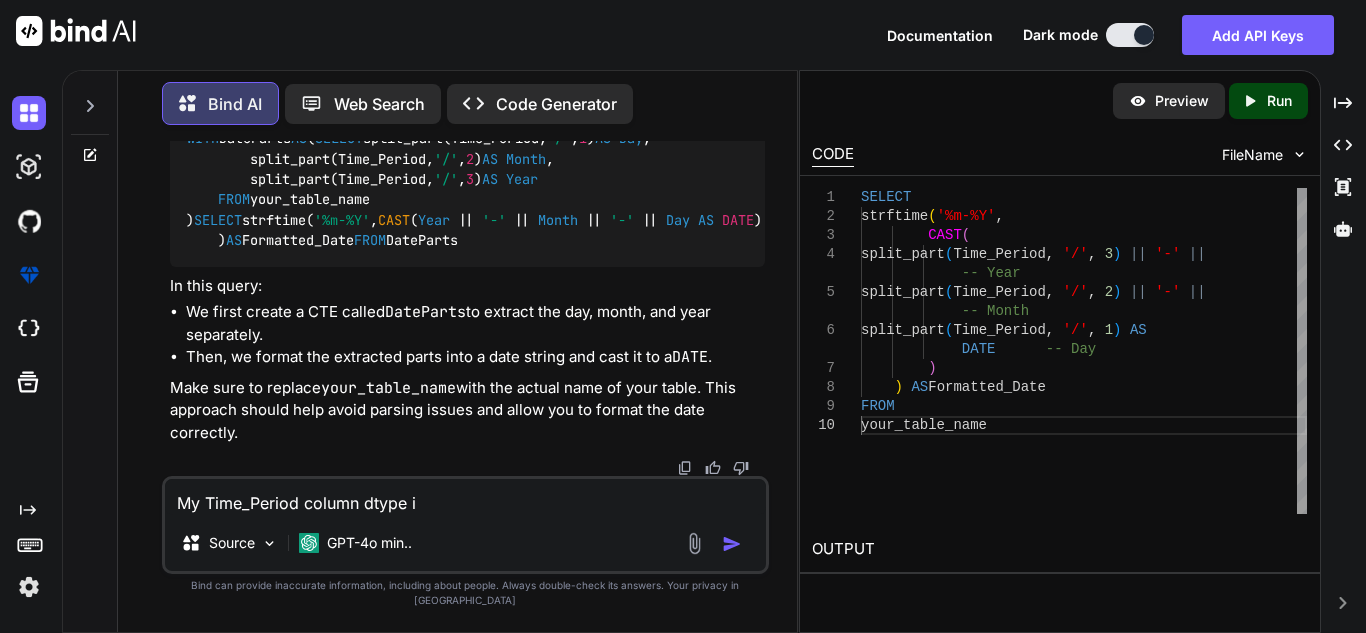 type on "My Time_Period column dtype is" 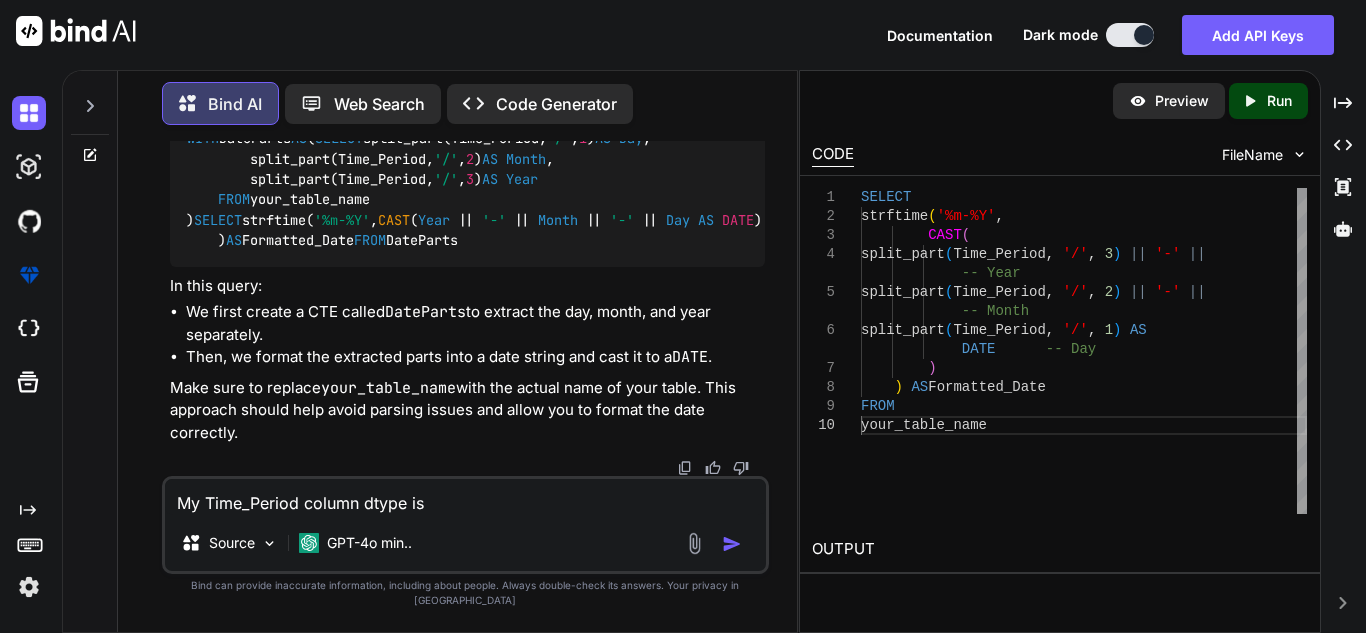 type on "x" 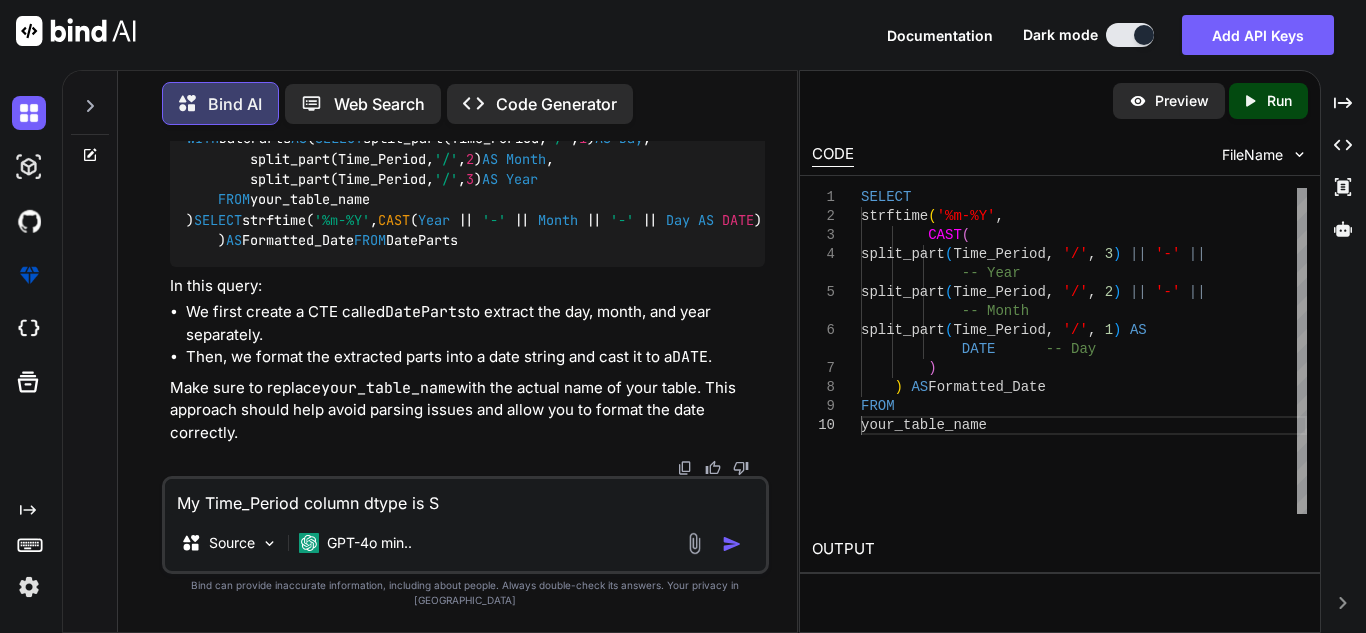 type on "My Time_Period column dtype is St" 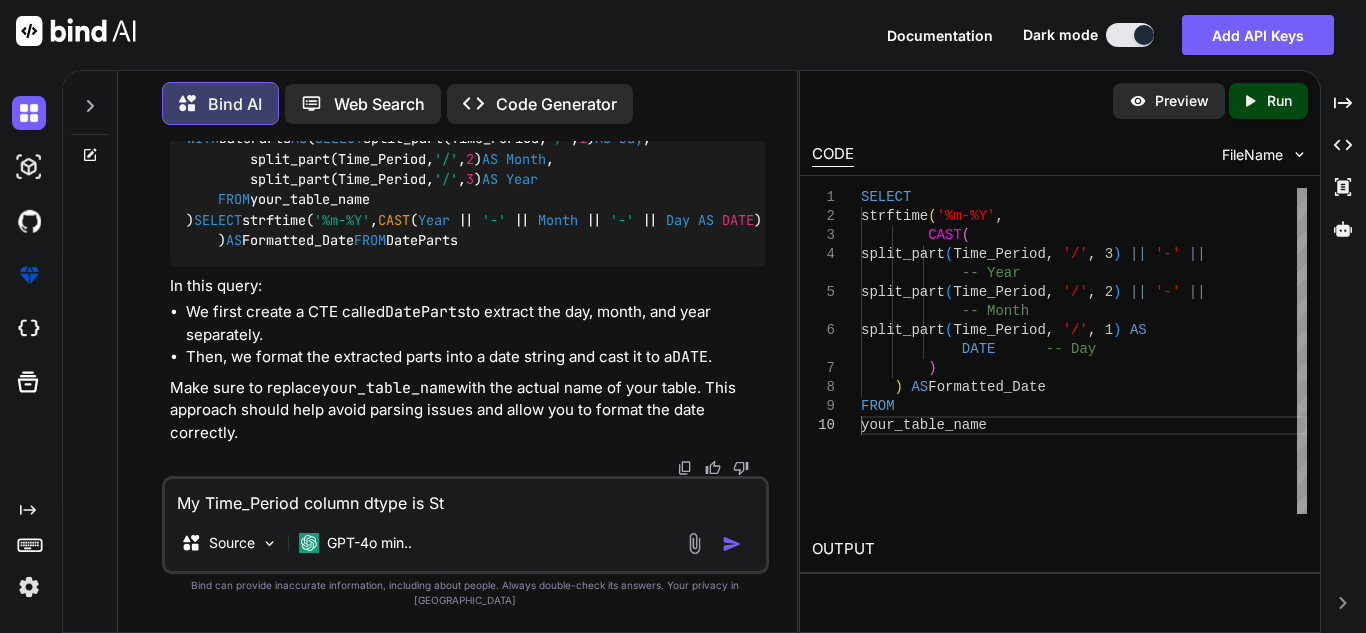 type on "My Time_Period column dtype is Str" 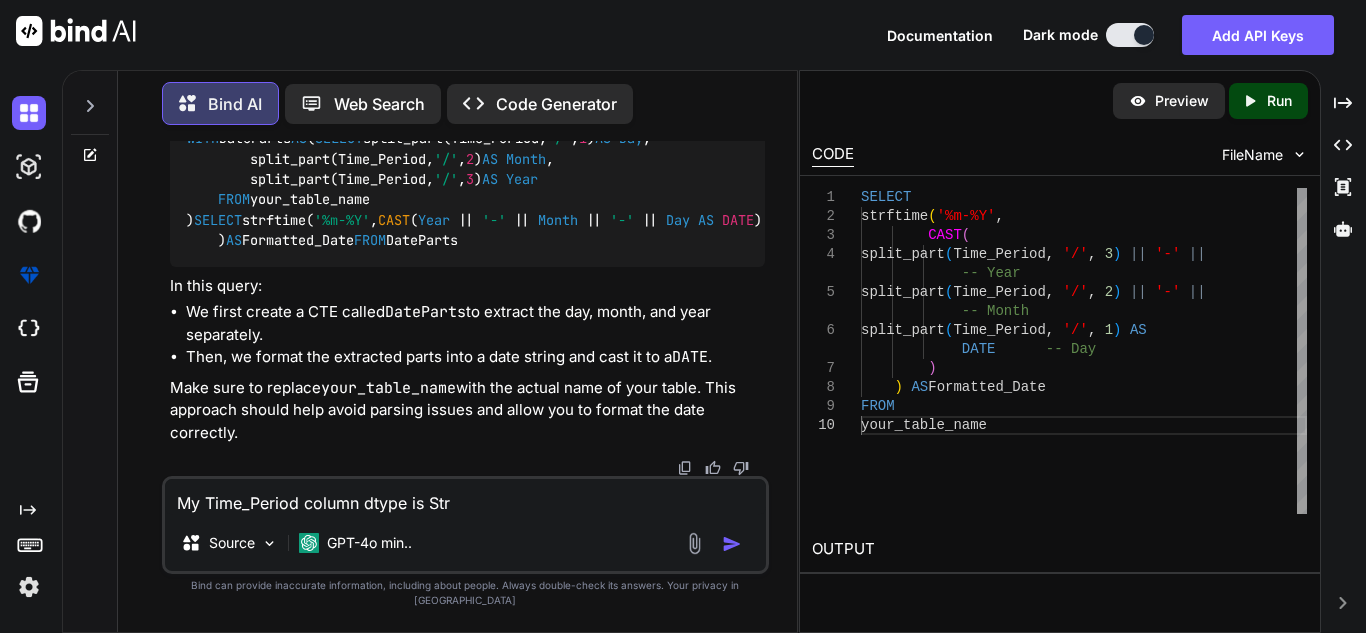 type on "My Time_Period column dtype is Stri" 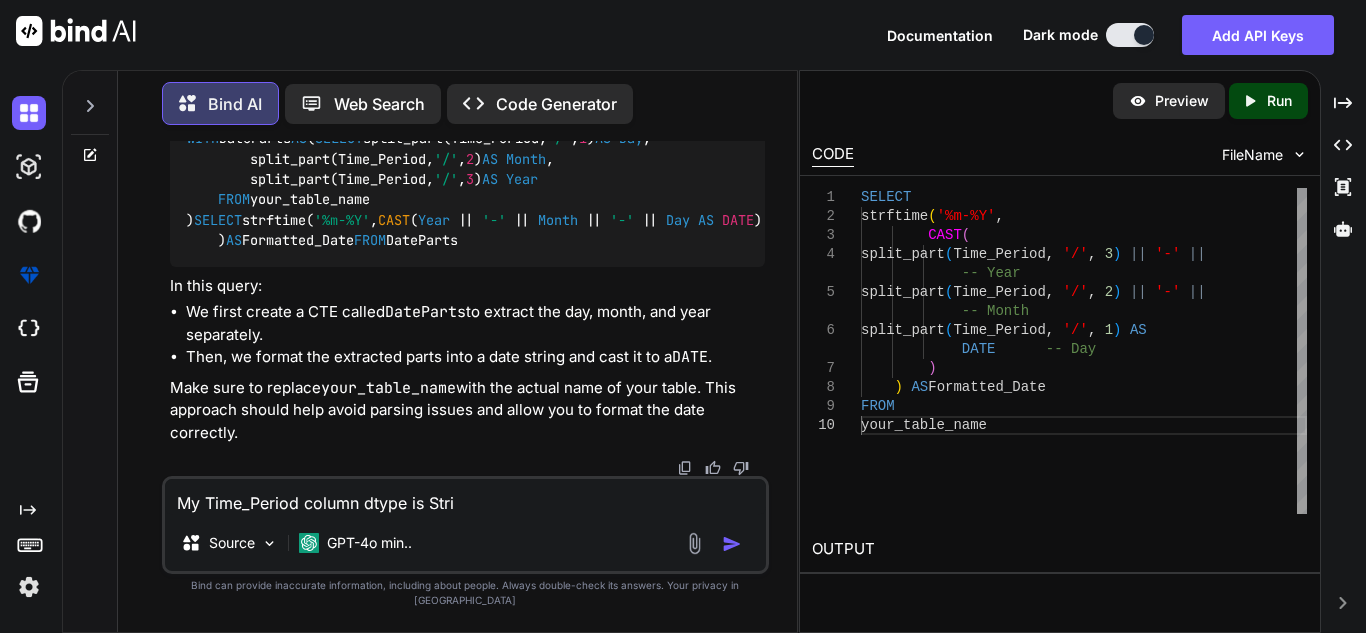 type on "My Time_Period column dtype is Strin" 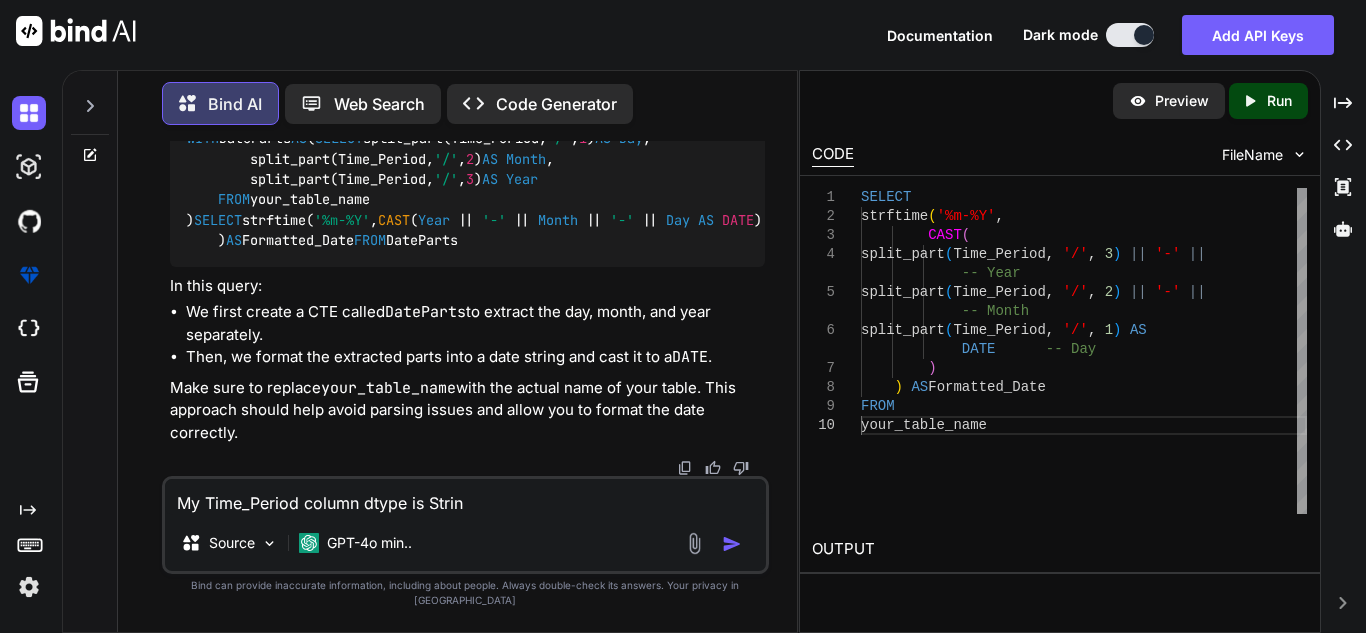 type on "My Time_Period column dtype is String" 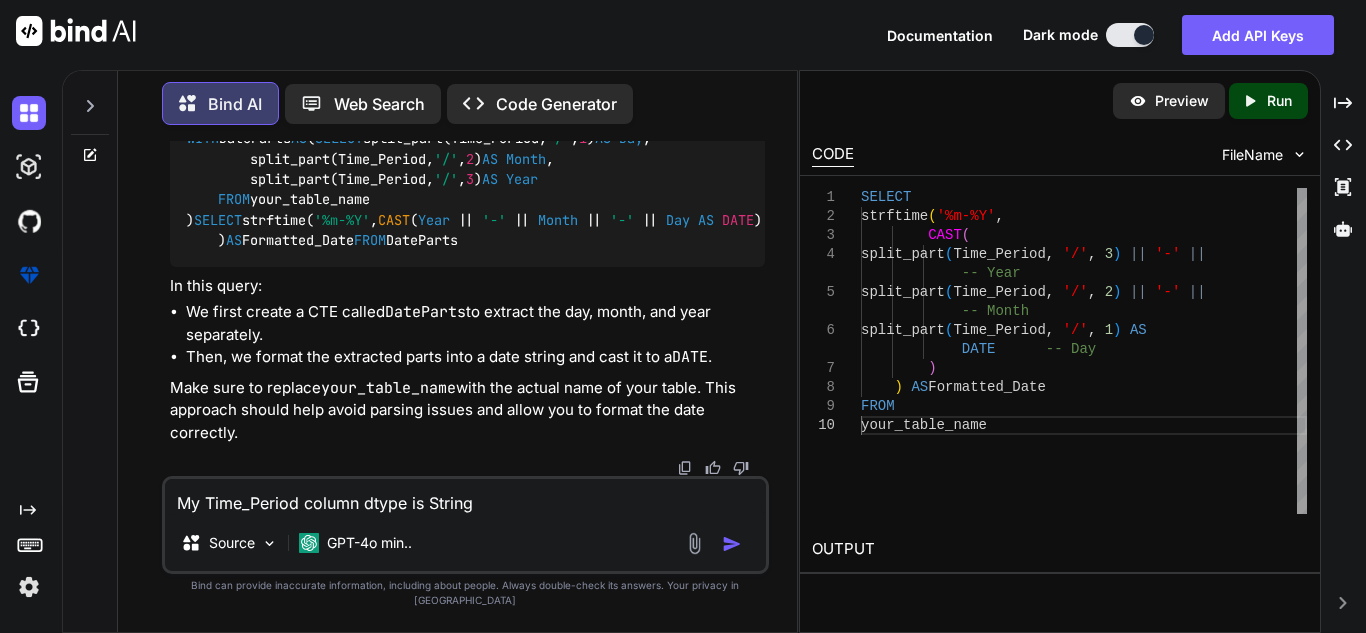 type on "My Time_Period column dtype is String" 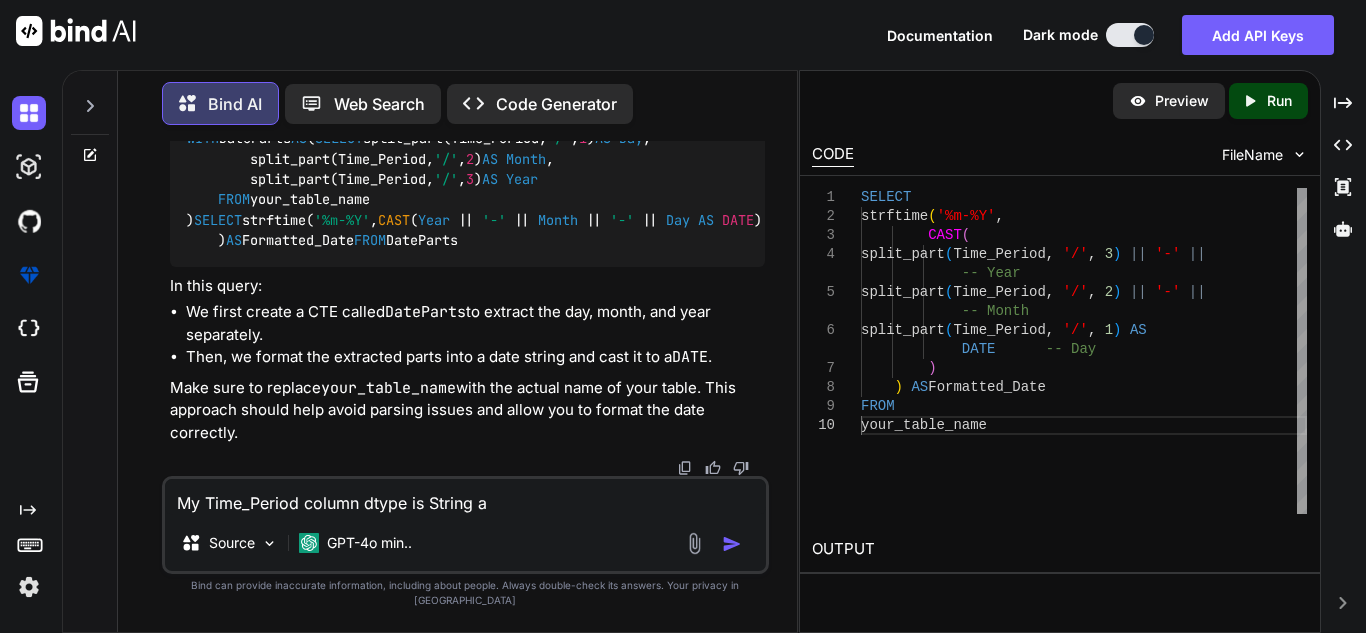 type on "My Time_Period column dtype is String an" 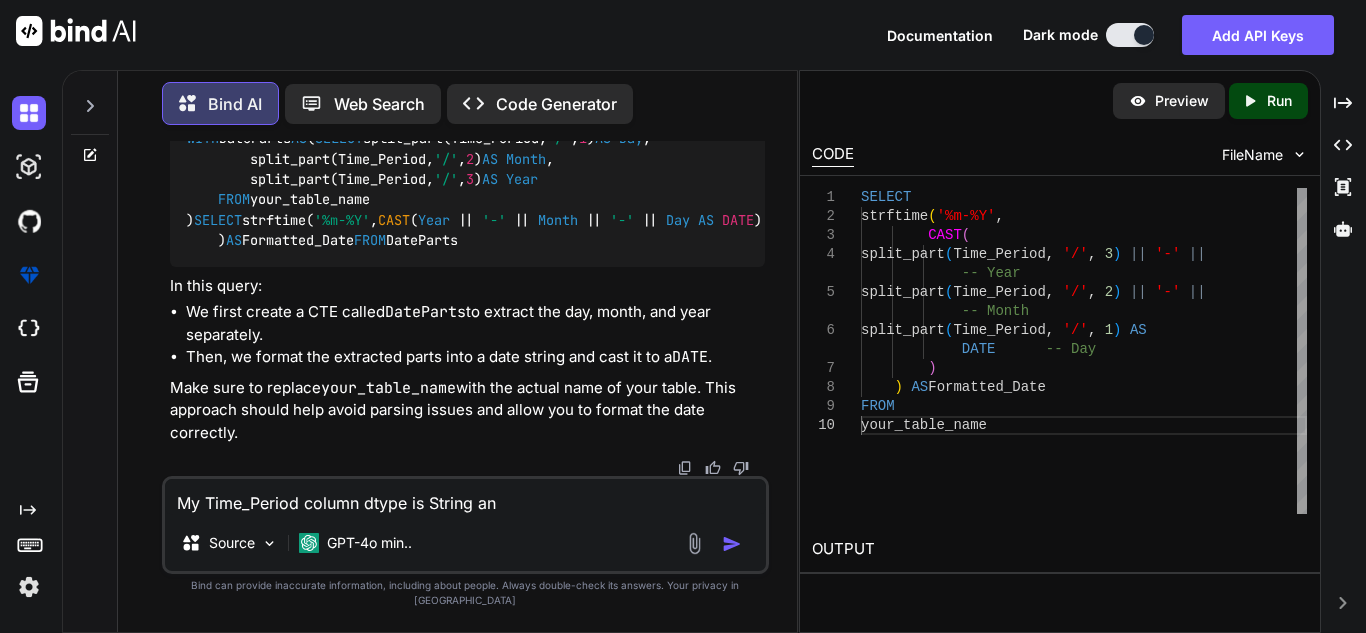 type on "My Time_Period column dtype is String and" 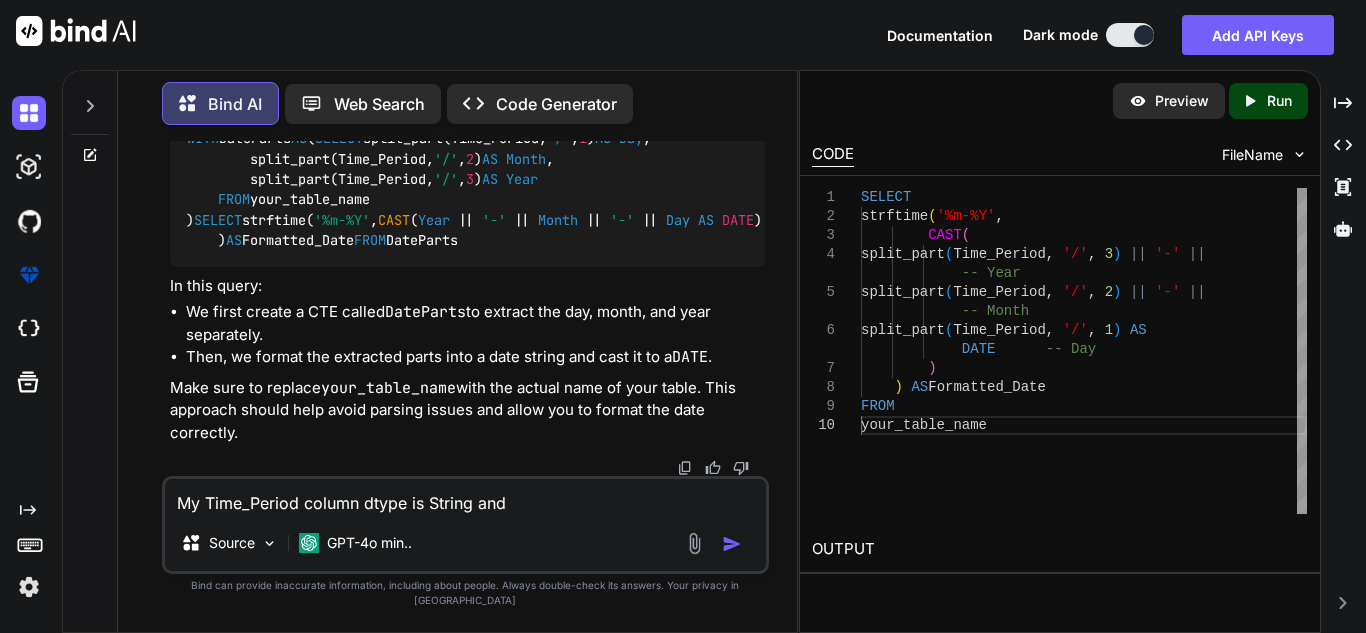 type on "My Time_Period column dtype is String and" 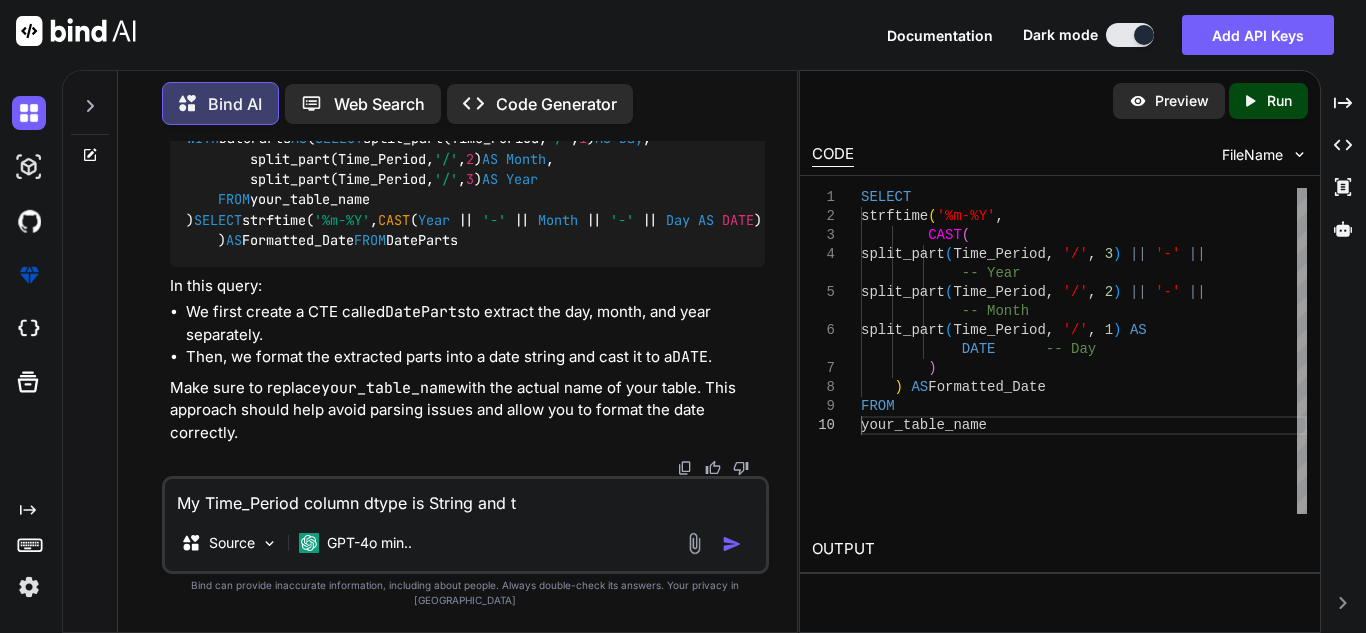 type on "x" 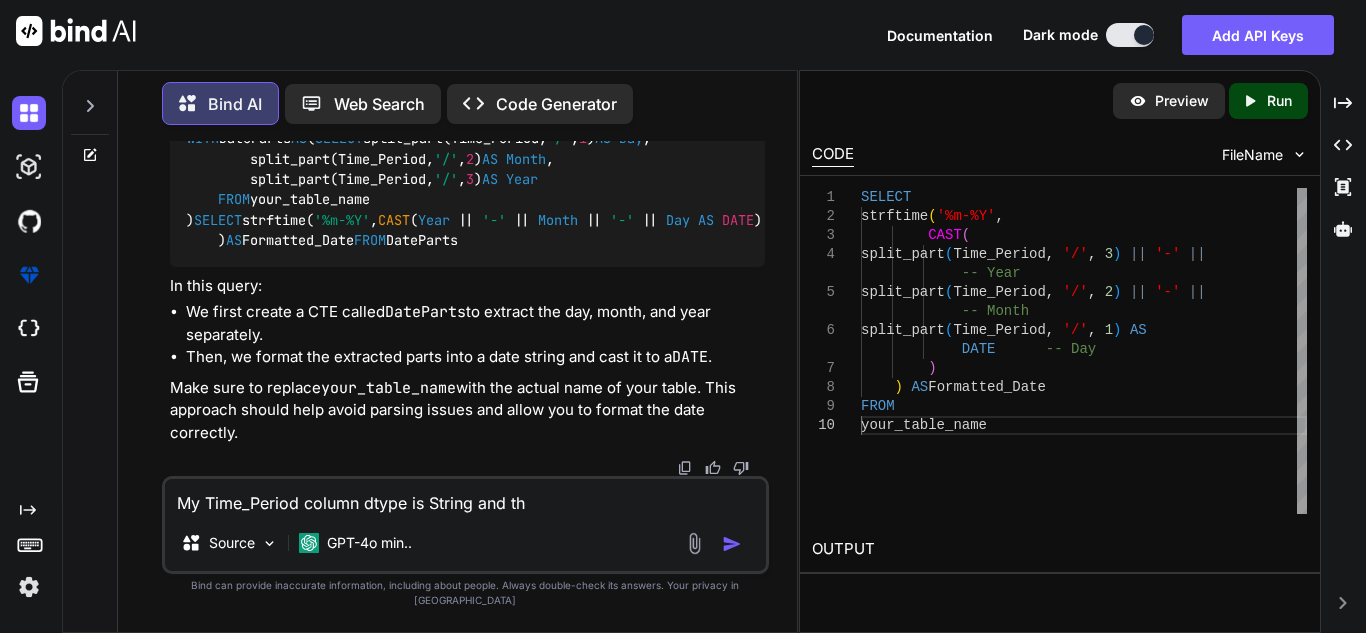 type on "My Time_Period column dtype is String and the" 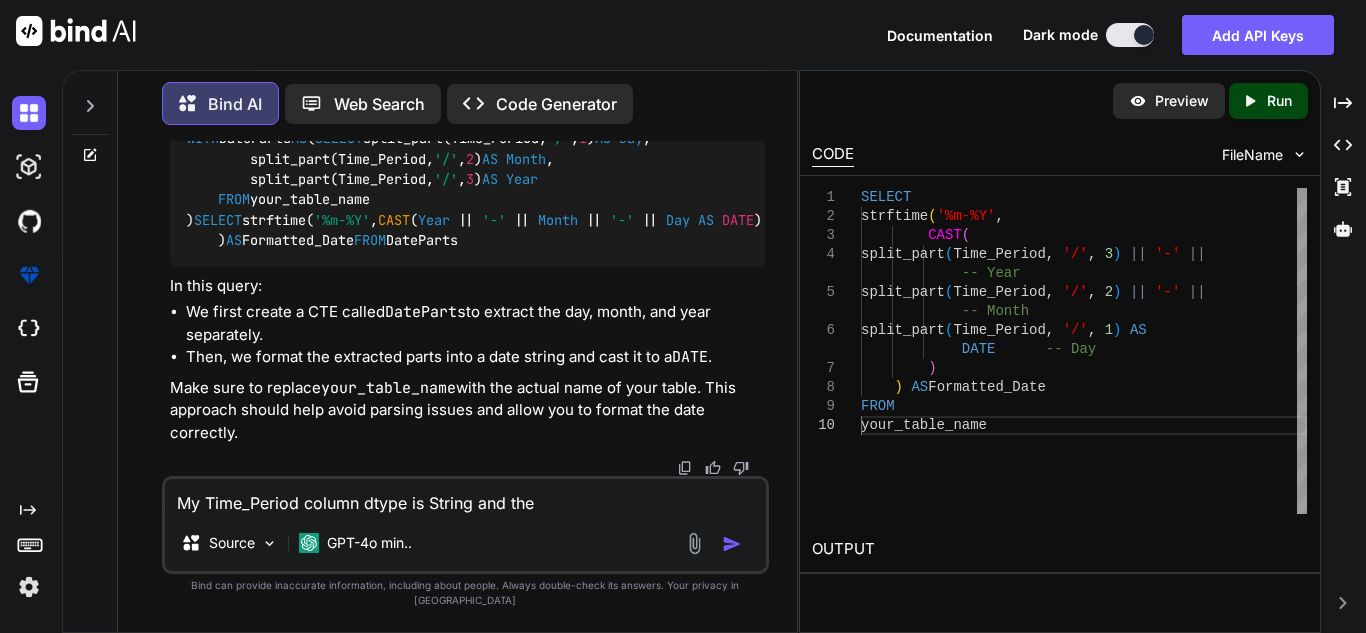 type on "x" 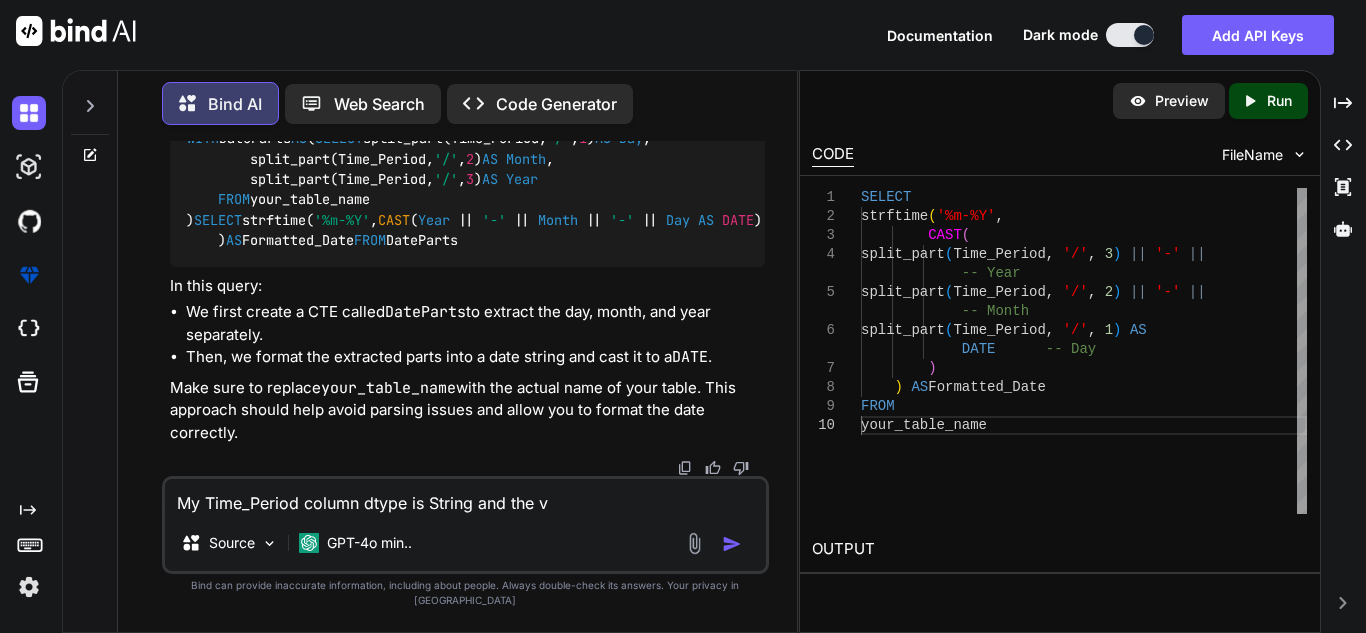 type on "My Time_Period column dtype is String and the va" 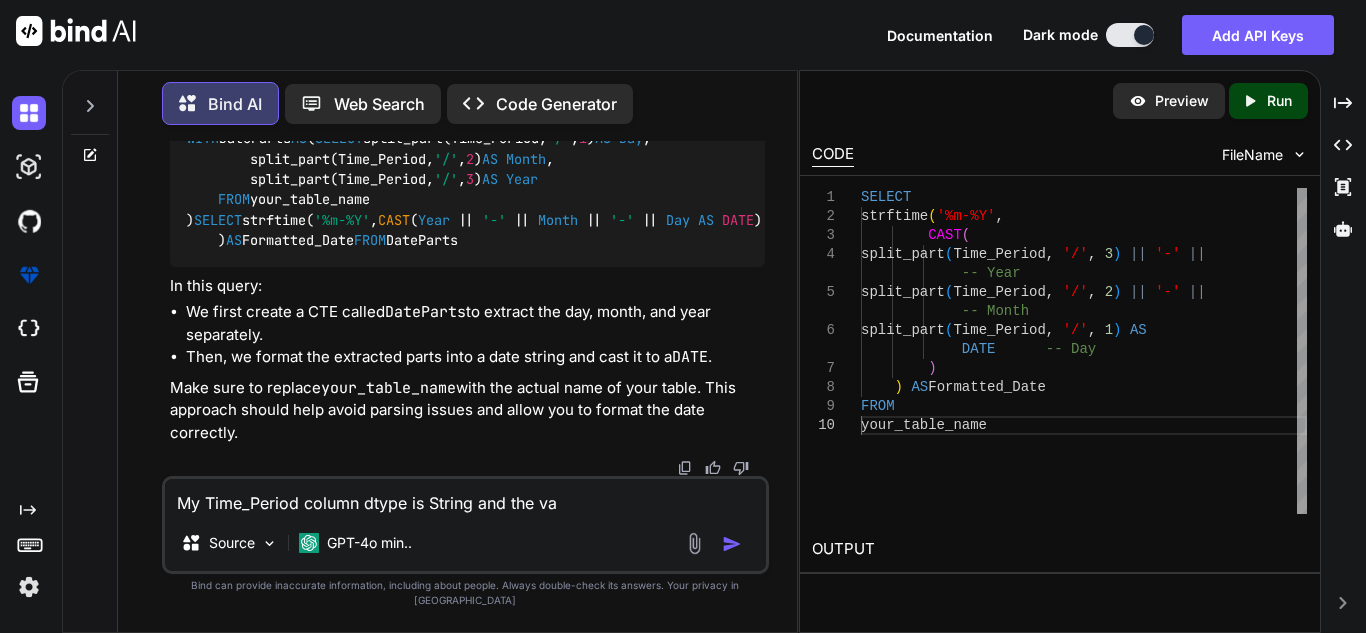 type on "My Time_Period column dtype is String and the val" 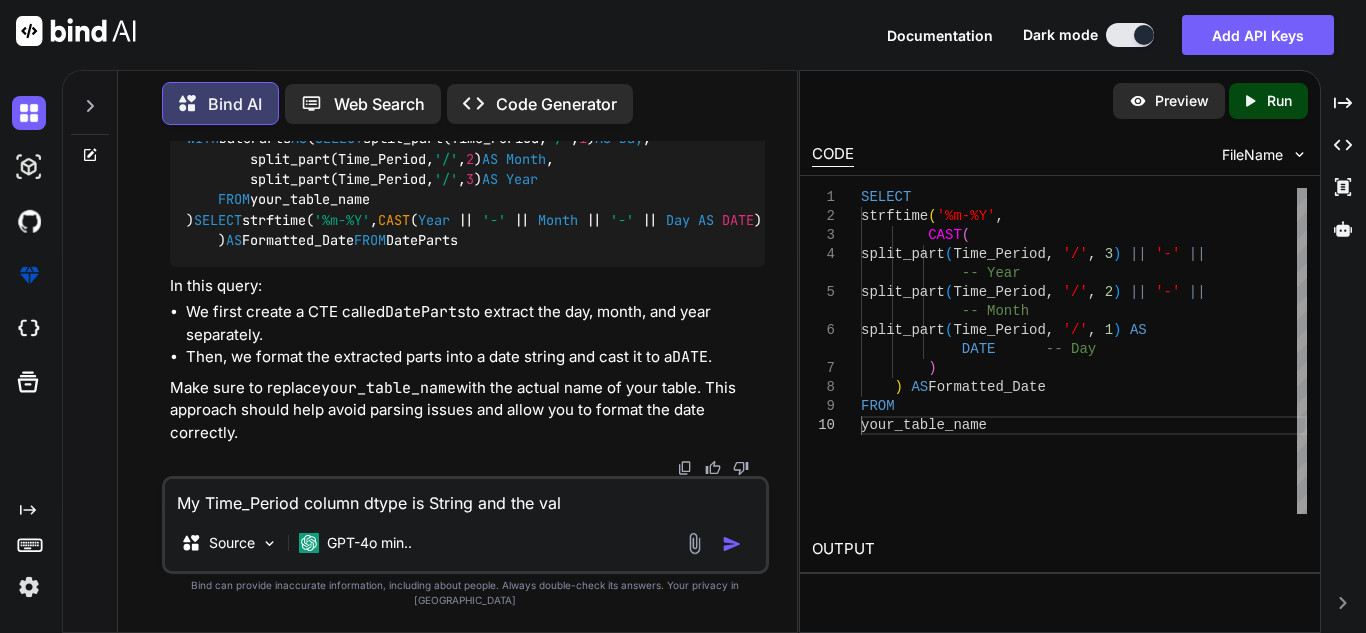 type on "My Time_Period column dtype is String and the valu" 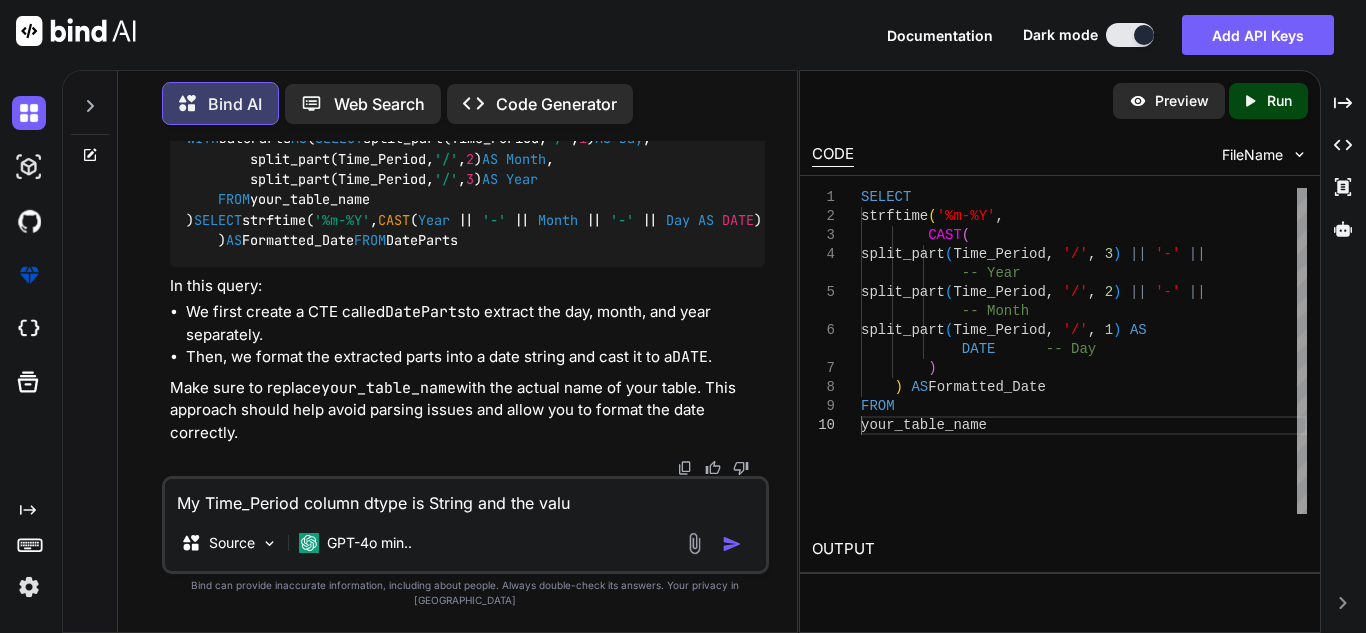 type on "My Time_Period column dtype is String and the value" 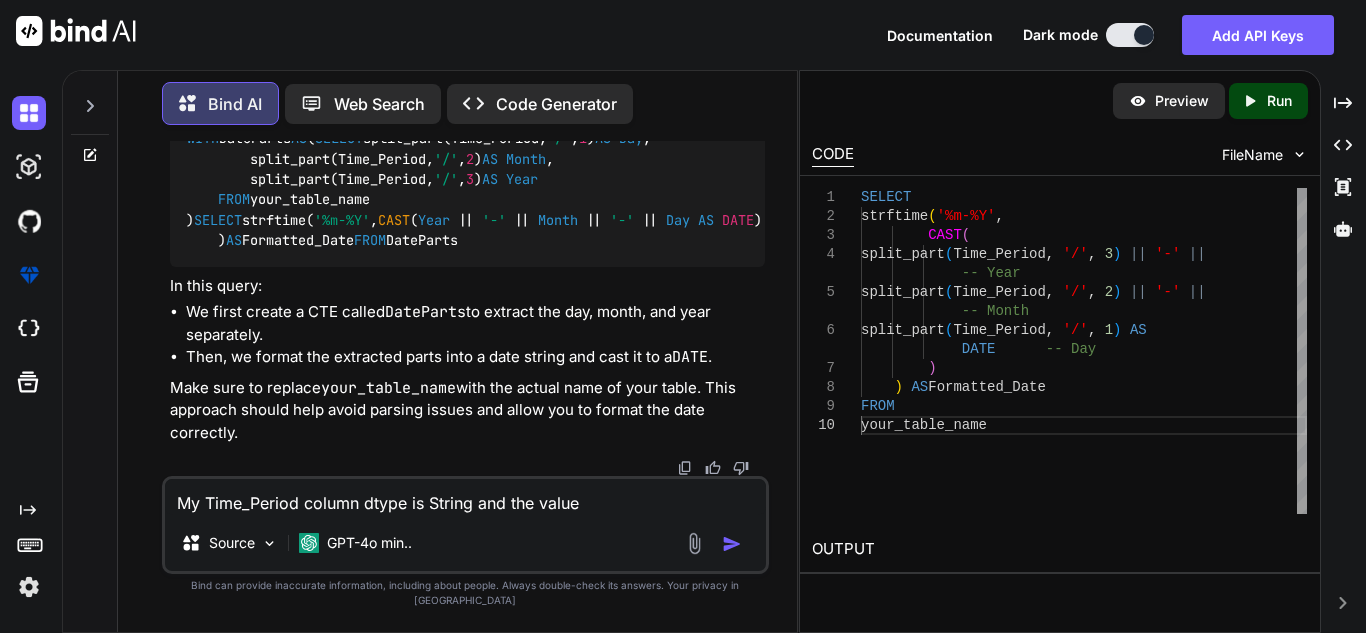 type on "My Time_Period column dtype is String and the value" 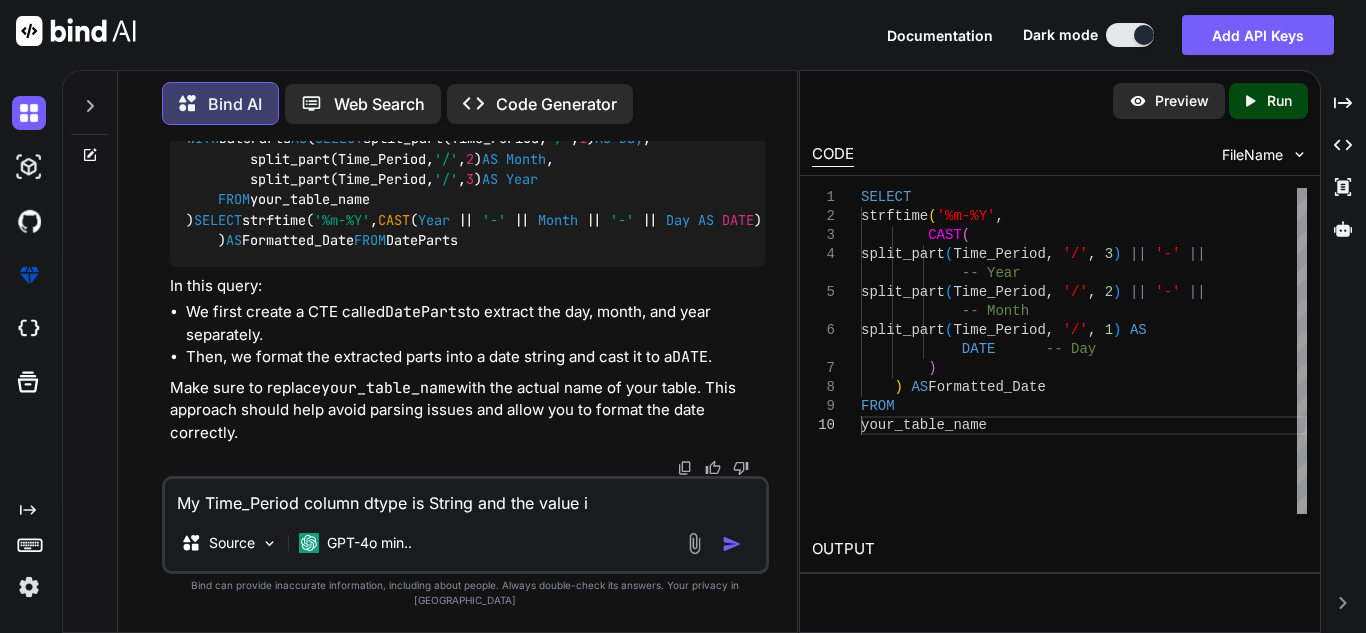 type on "My Time_Period column dtype is String and the value in" 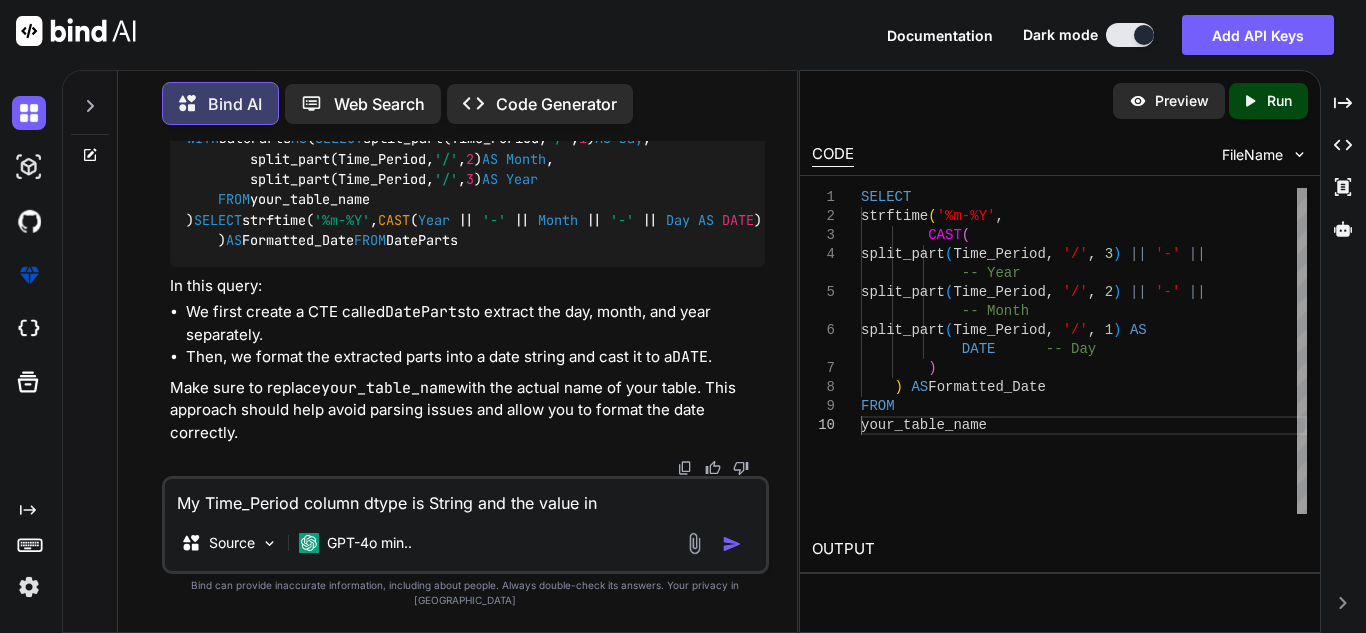 type on "My Time_Period column dtype is String and the value ins" 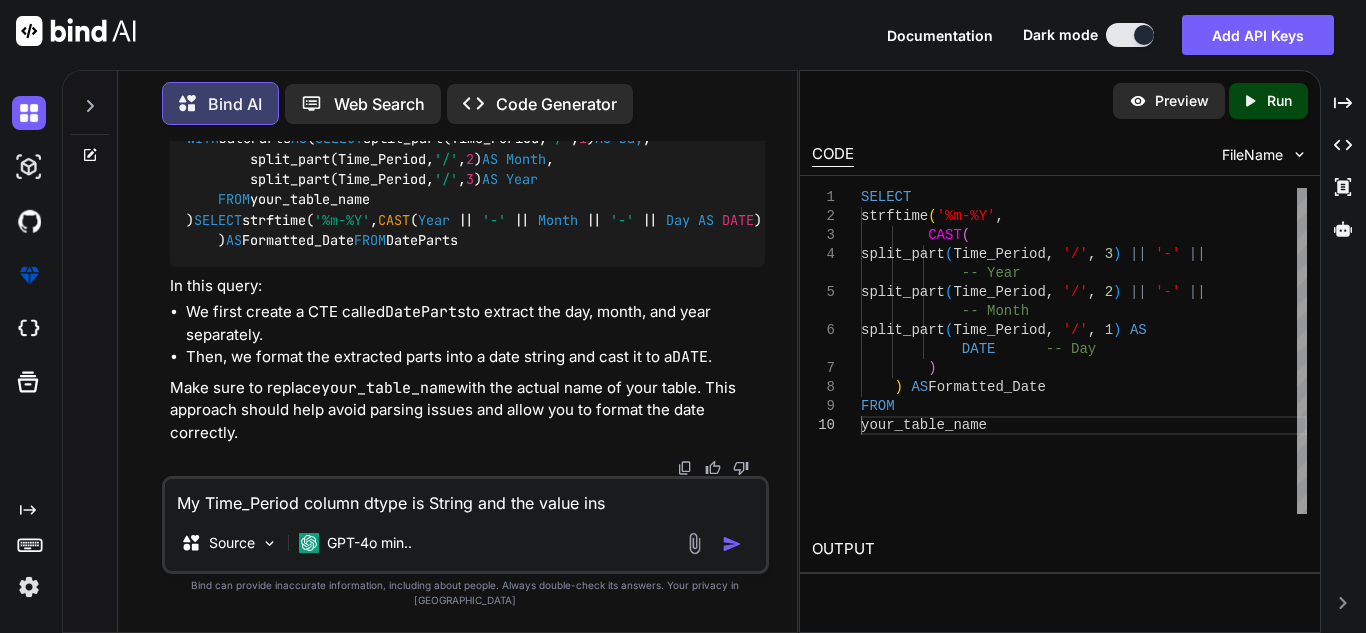 type on "My Time_Period column dtype is String and the value insi" 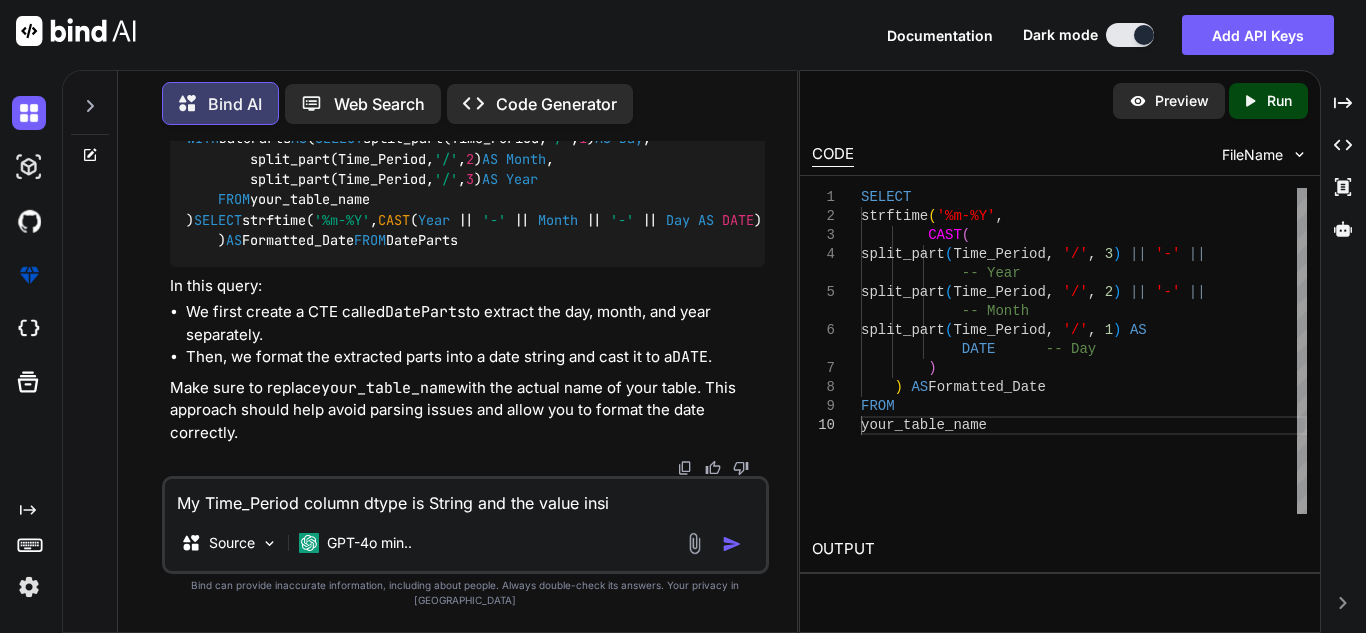 type on "x" 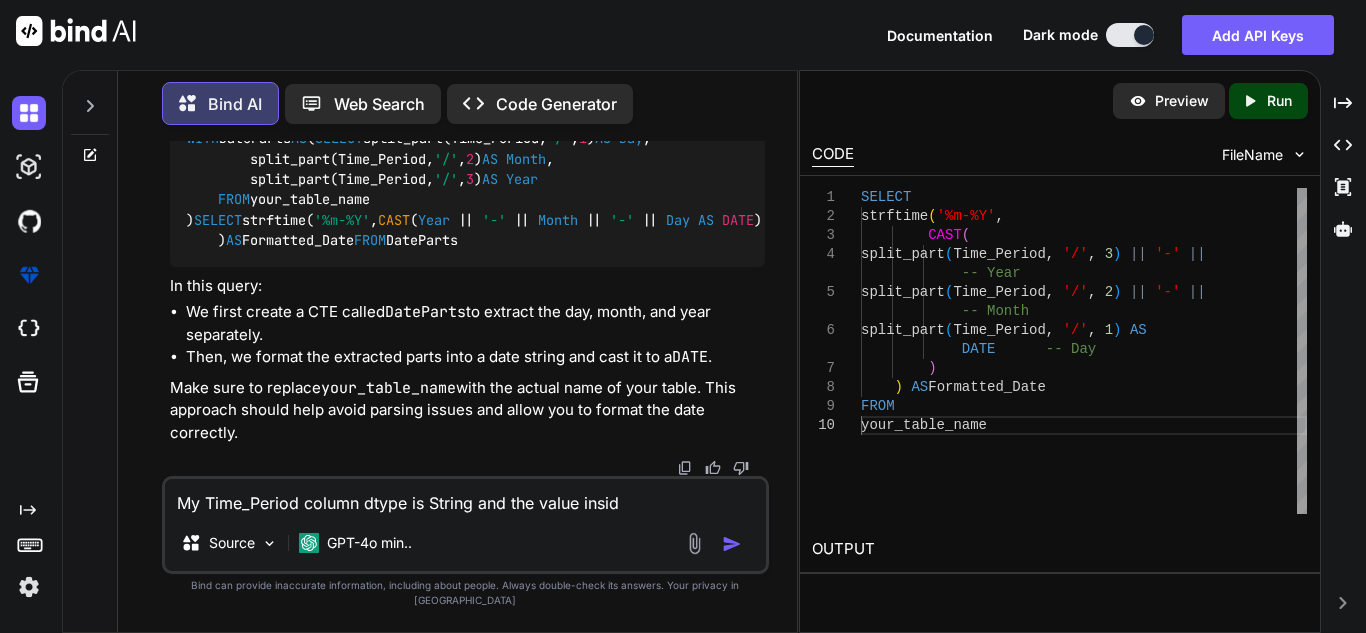 type on "x" 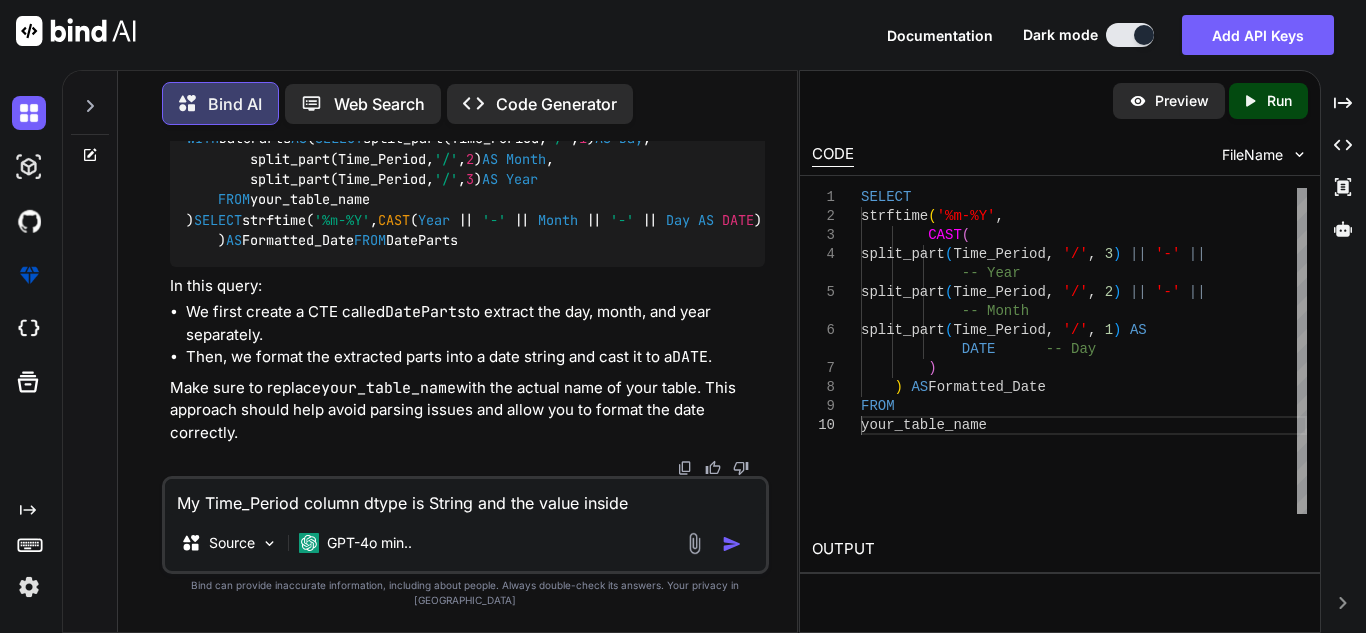 type on "My Time_Period column dtype is String and the value inside:" 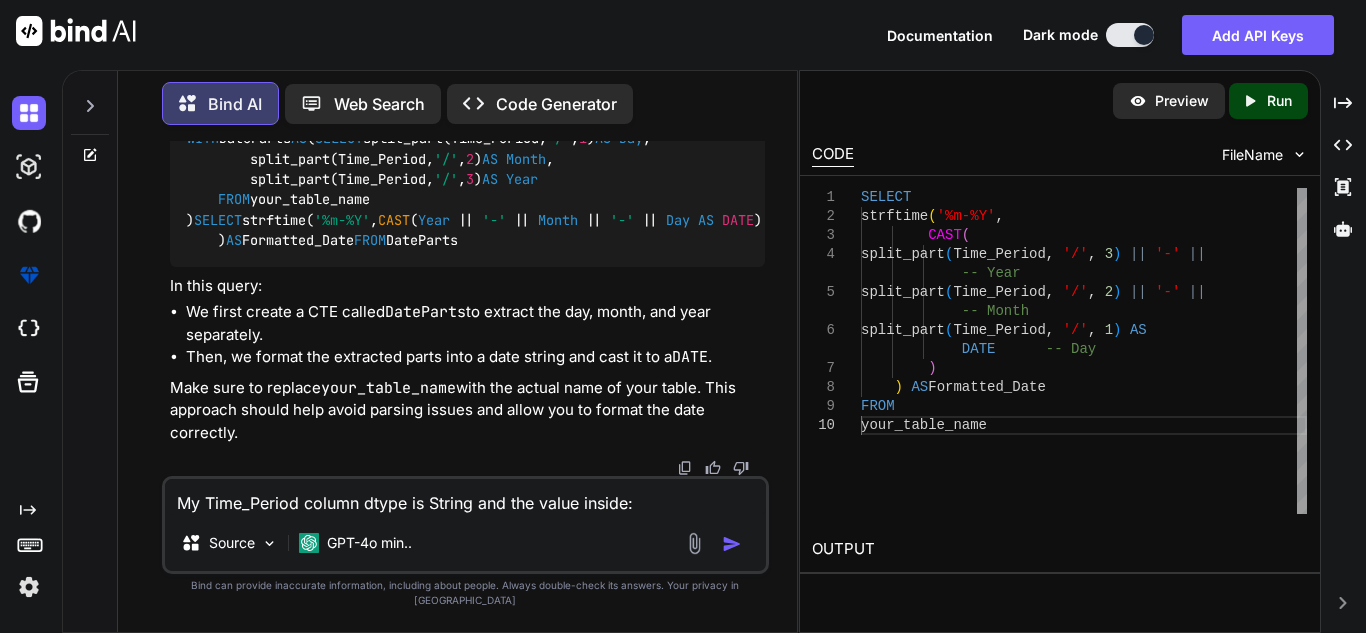 type on "My Time_Period column dtype is String and the value inside:" 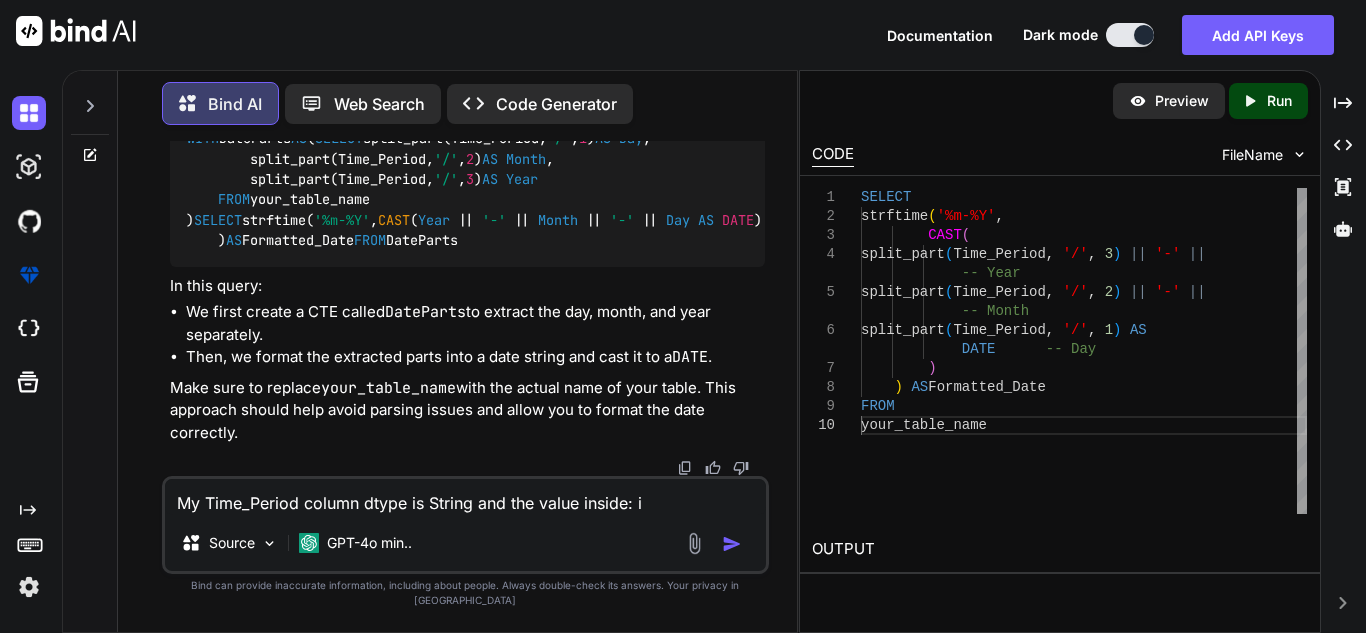 type on "My Time_Period column dtype is String and the value inside: is" 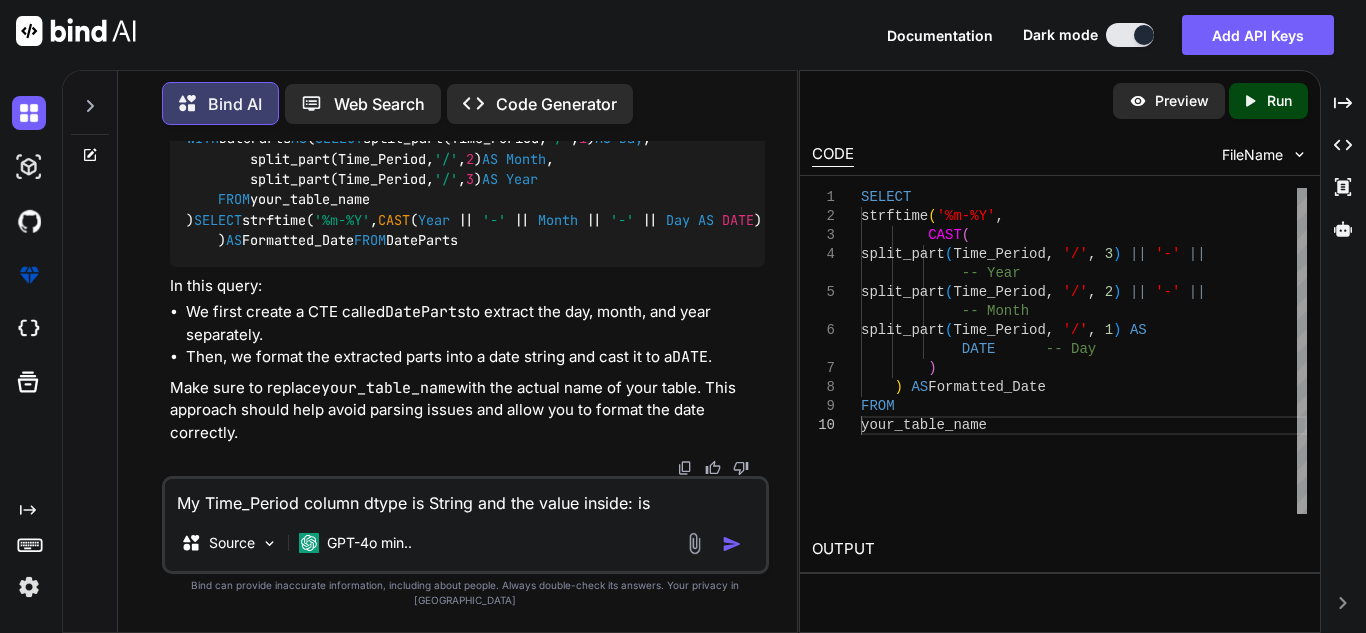 type on "x" 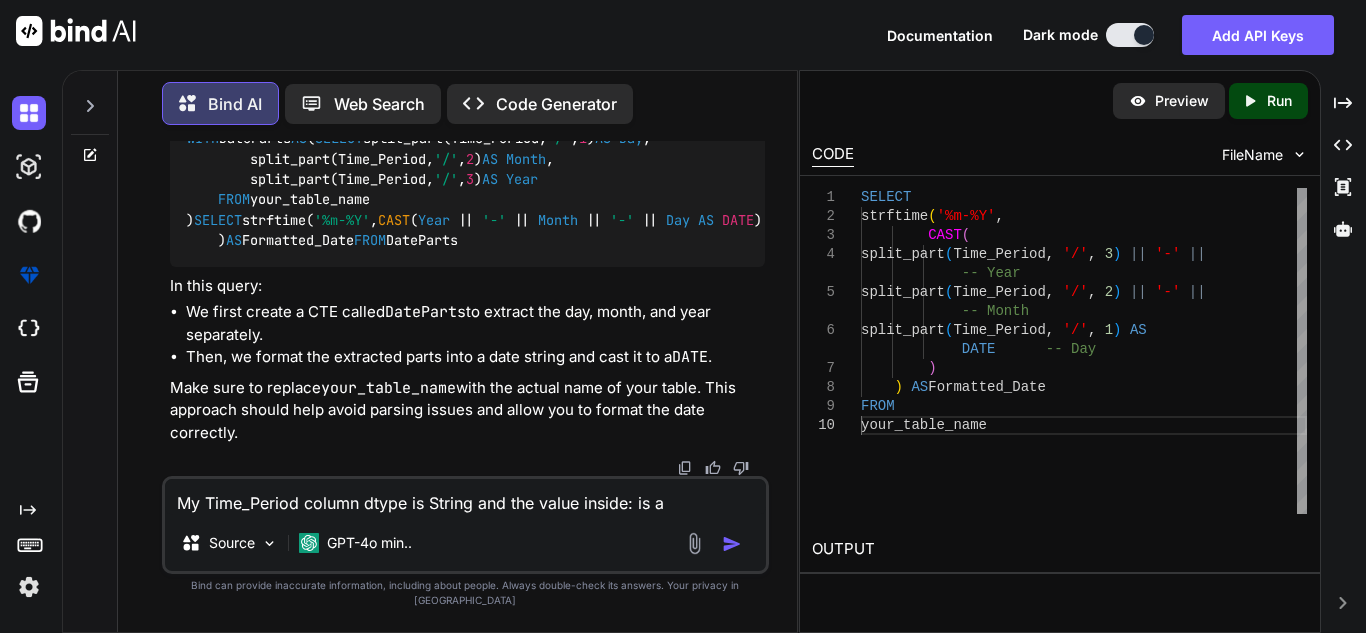 type on "My Time_Period column dtype is String and the value inside: is ar" 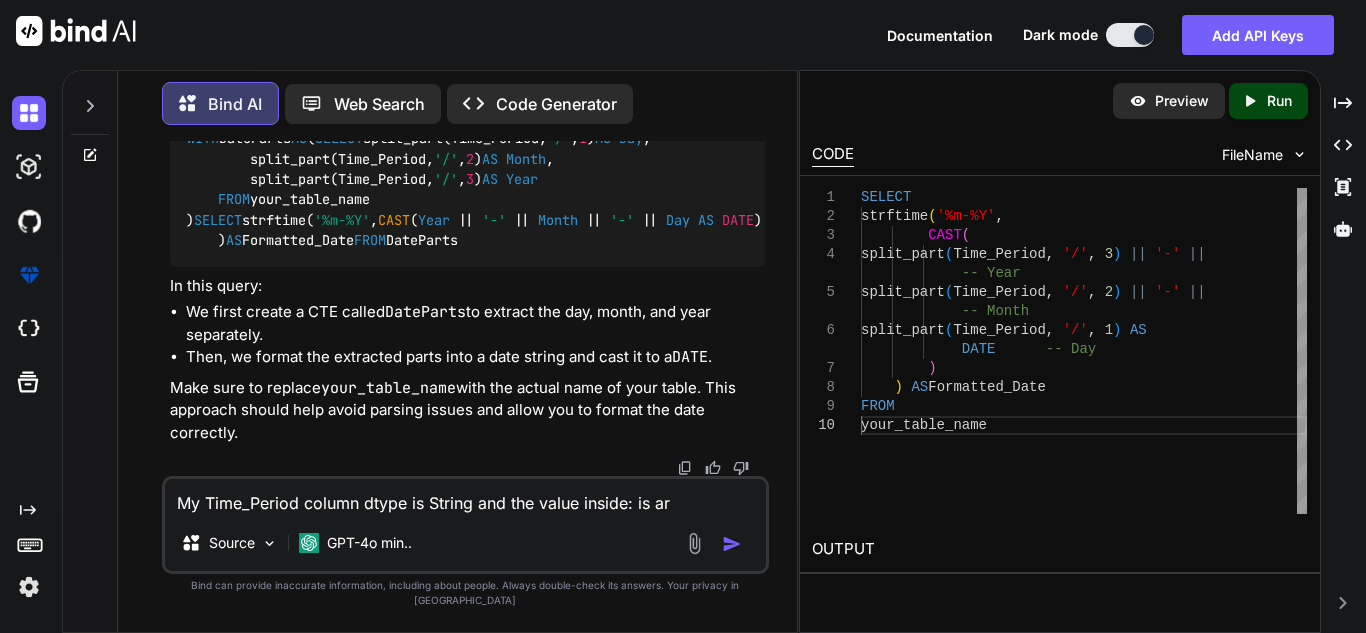 type on "My Time_Period column dtype is String and the value inside: is are" 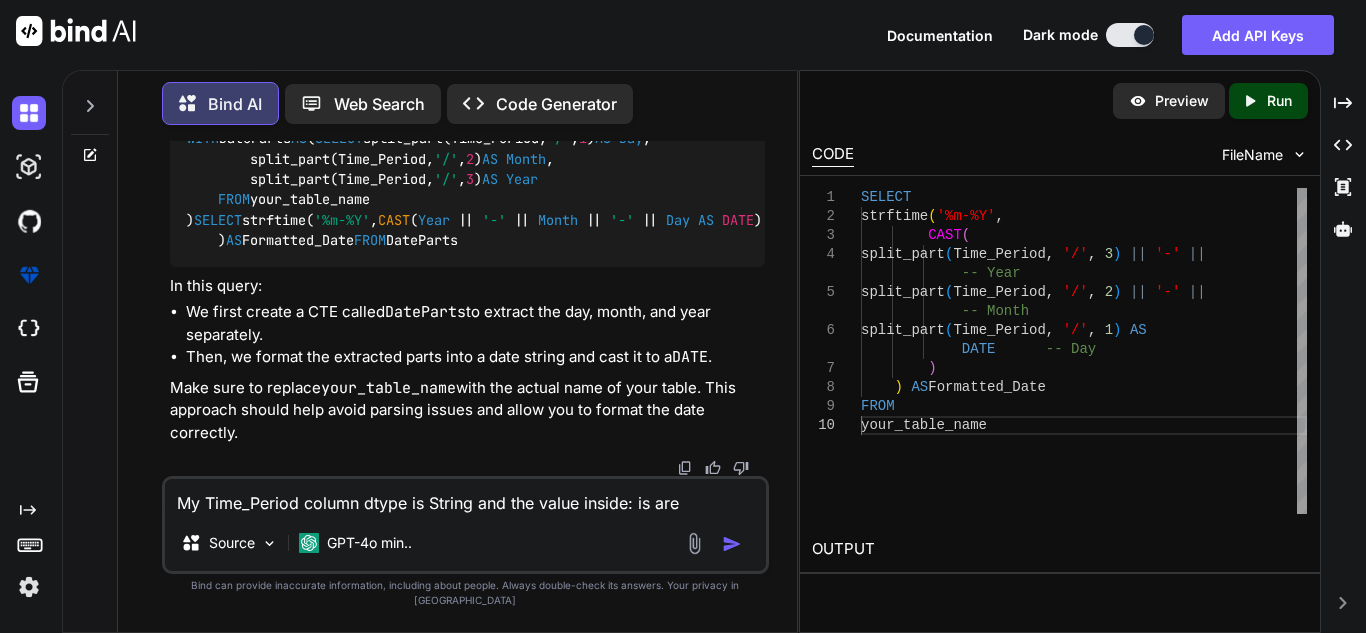 type on "My Time_Period column dtype is String and the value inside: is are" 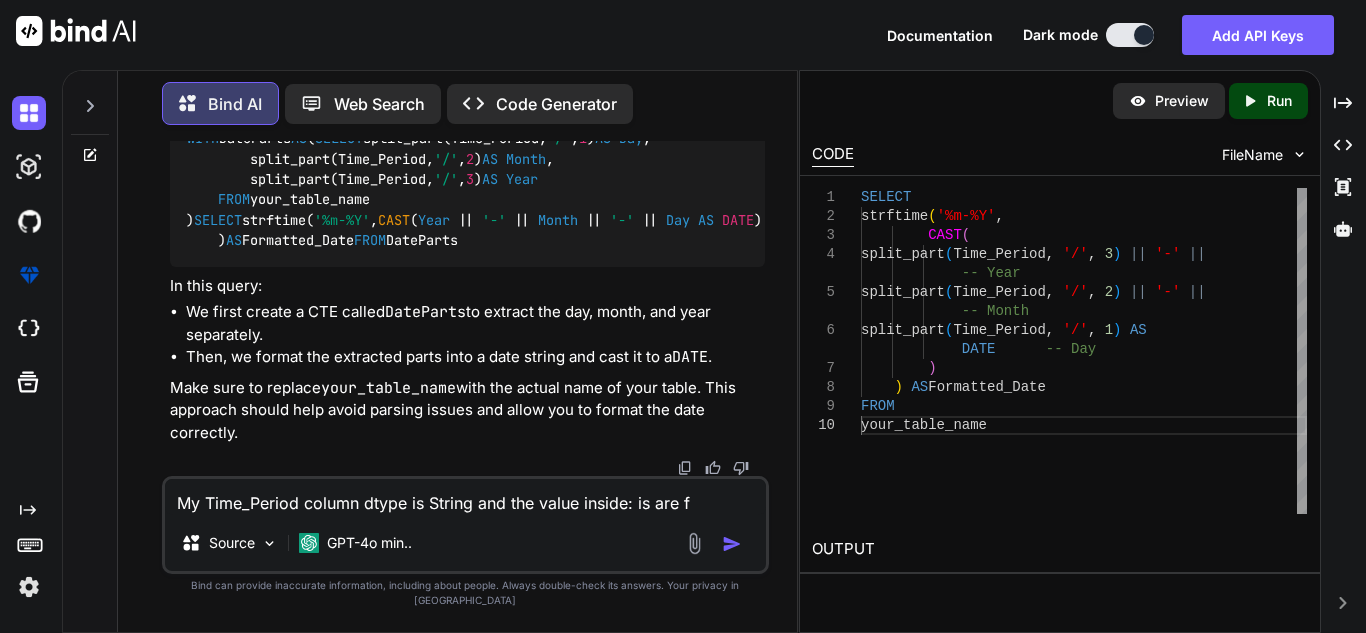 type on "My Time_Period column dtype is String and the value inside: is are" 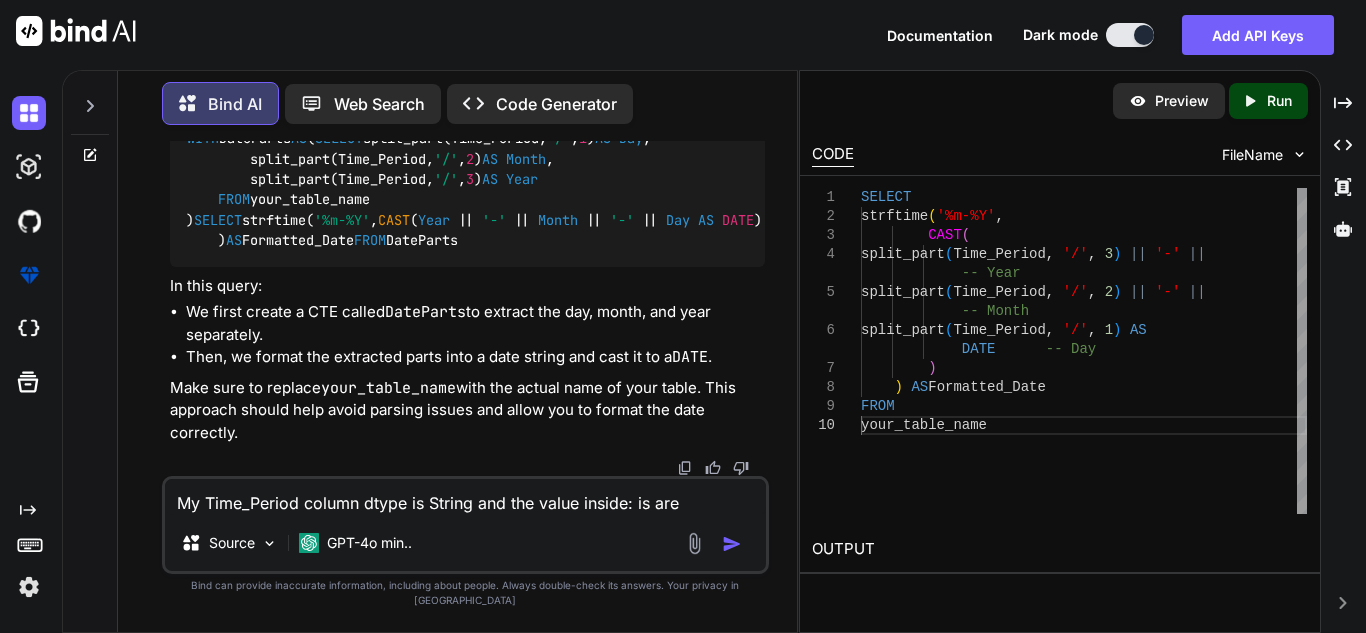 type on "My Time_Period column dtype is String and the value inside: is are a" 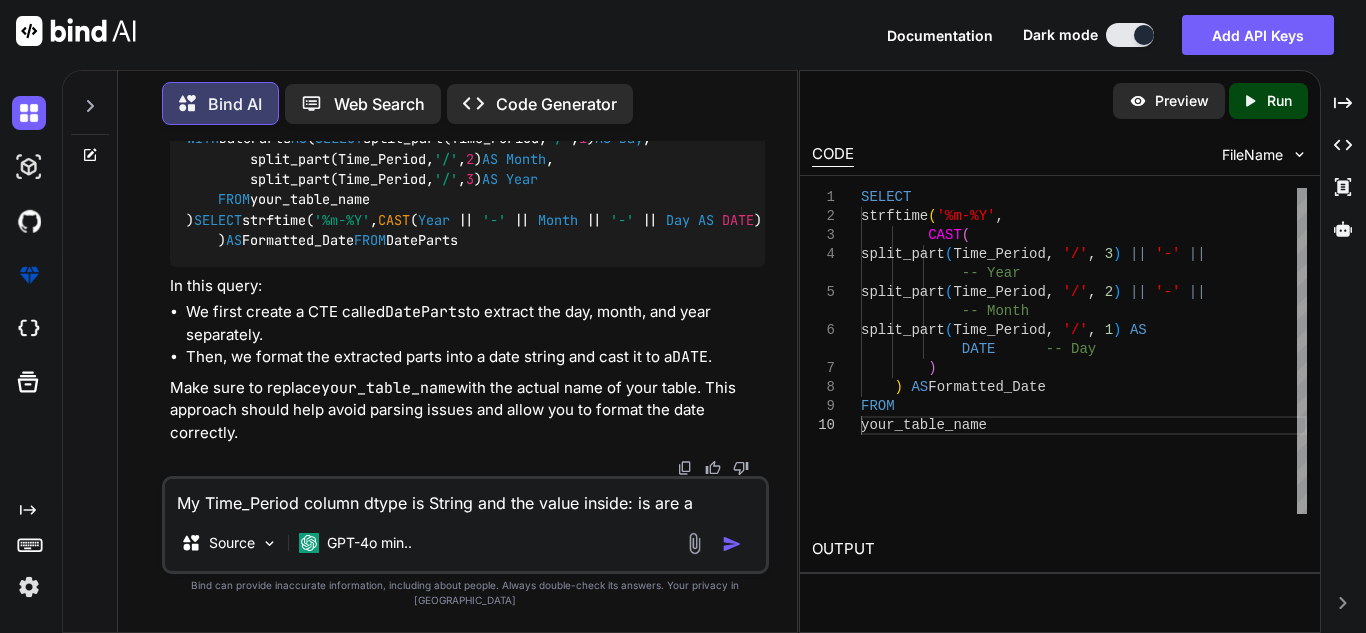 type on "My Time_Period column dtype is String and the value inside: is are as" 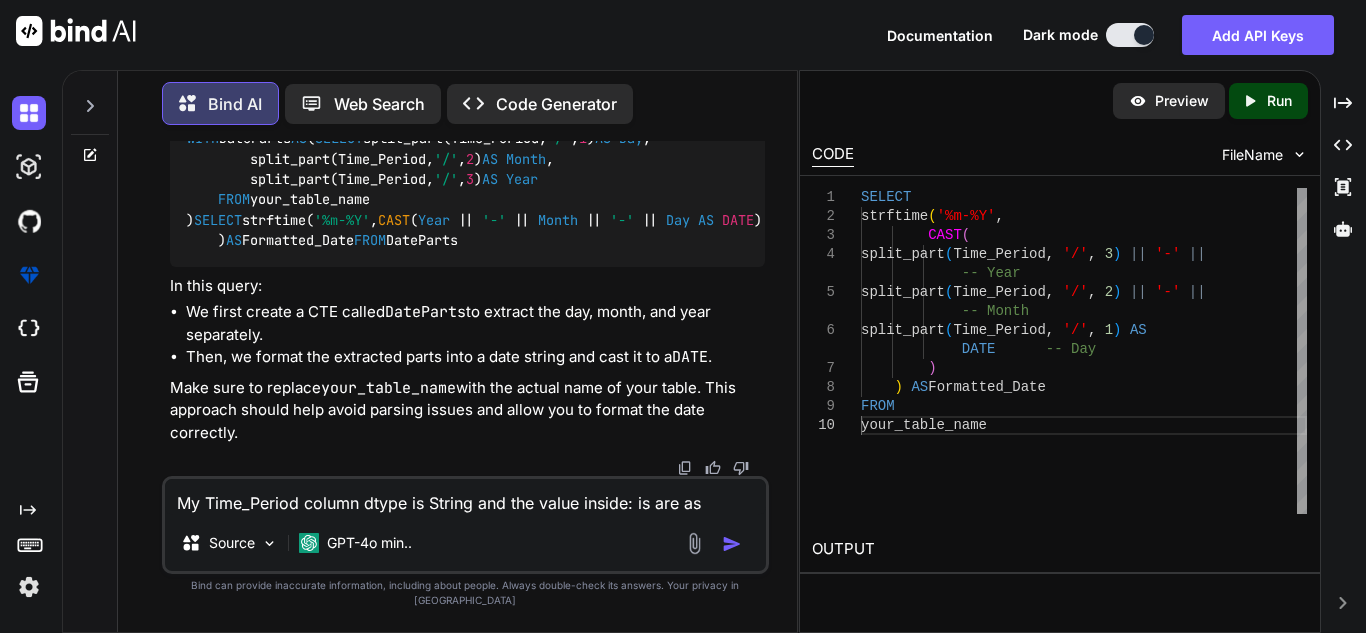 type on "My Time_Period column dtype is String and the value inside: is are as" 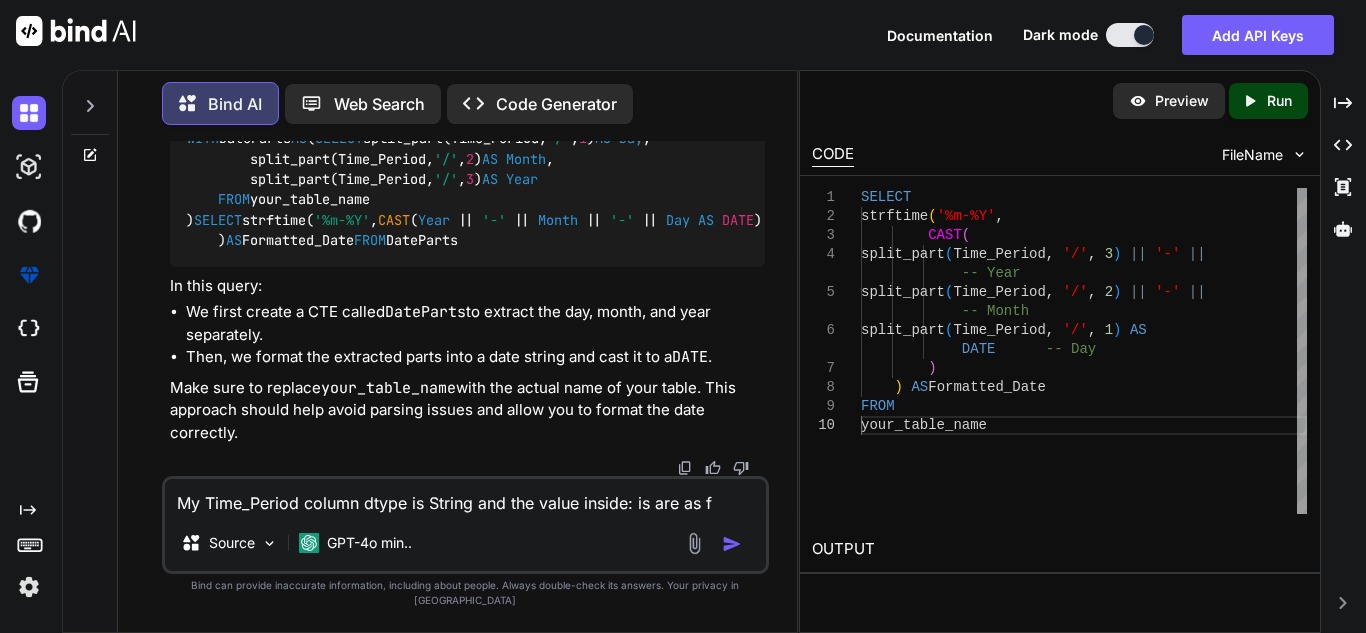 type on "My Time_Period column dtype is String and the value inside: is are as fo" 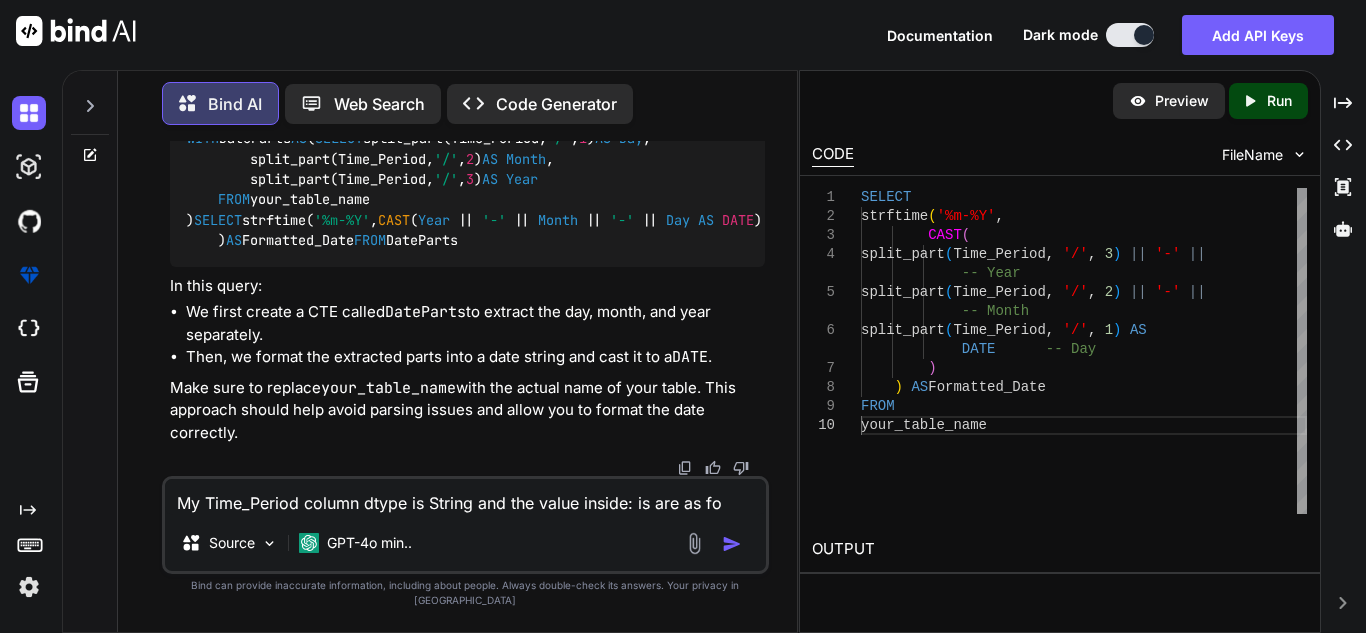 type on "My Time_Period column dtype is String and the value inside: is are as fol" 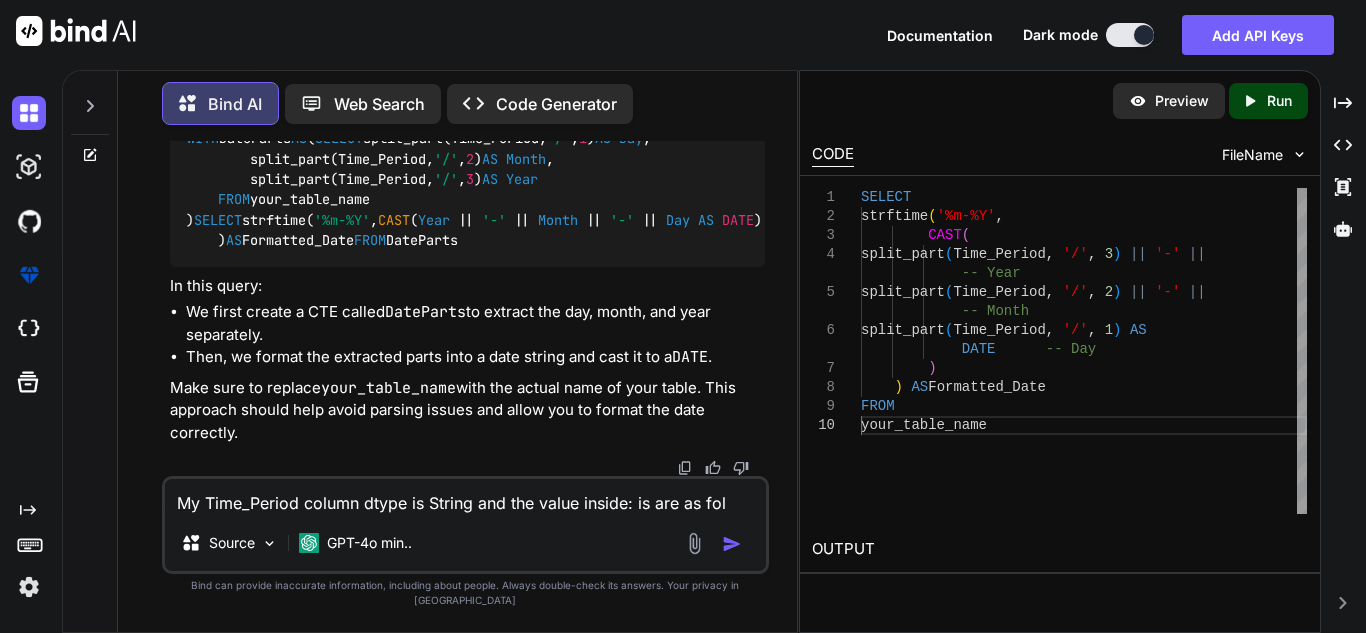 type on "My Time_Period column dtype is String and the value inside: is are as foll" 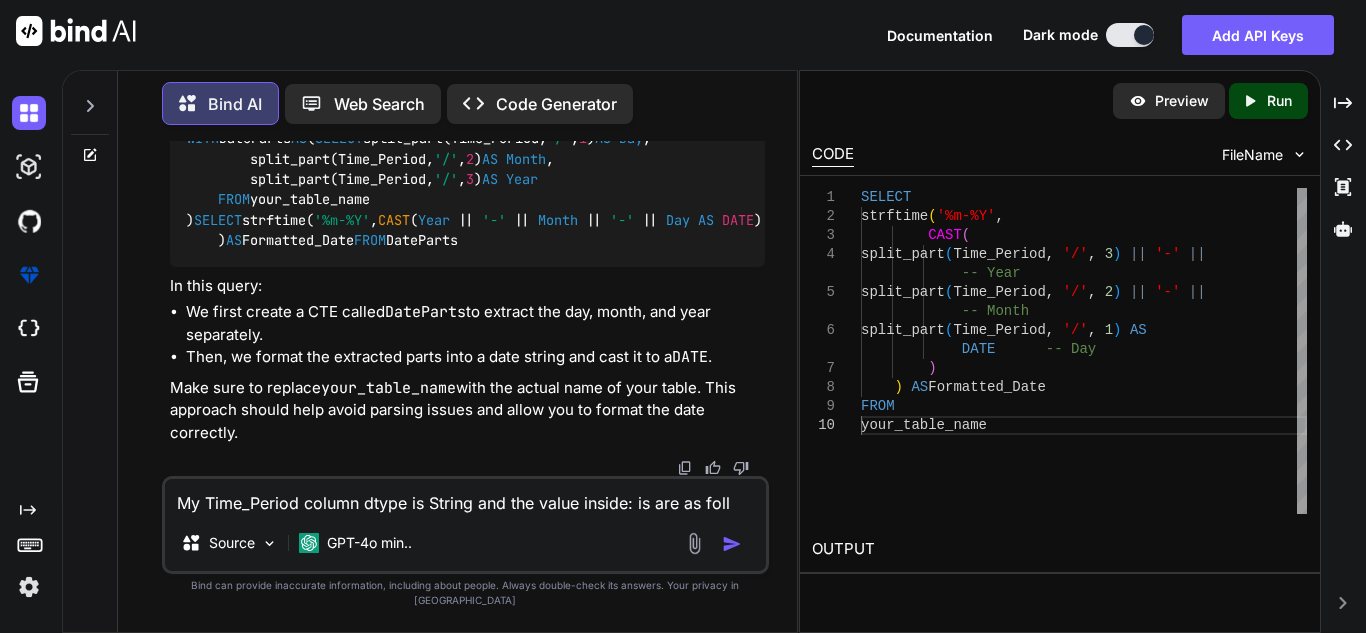 type on "My Time_Period column dtype is String and the value inside: is are as follo" 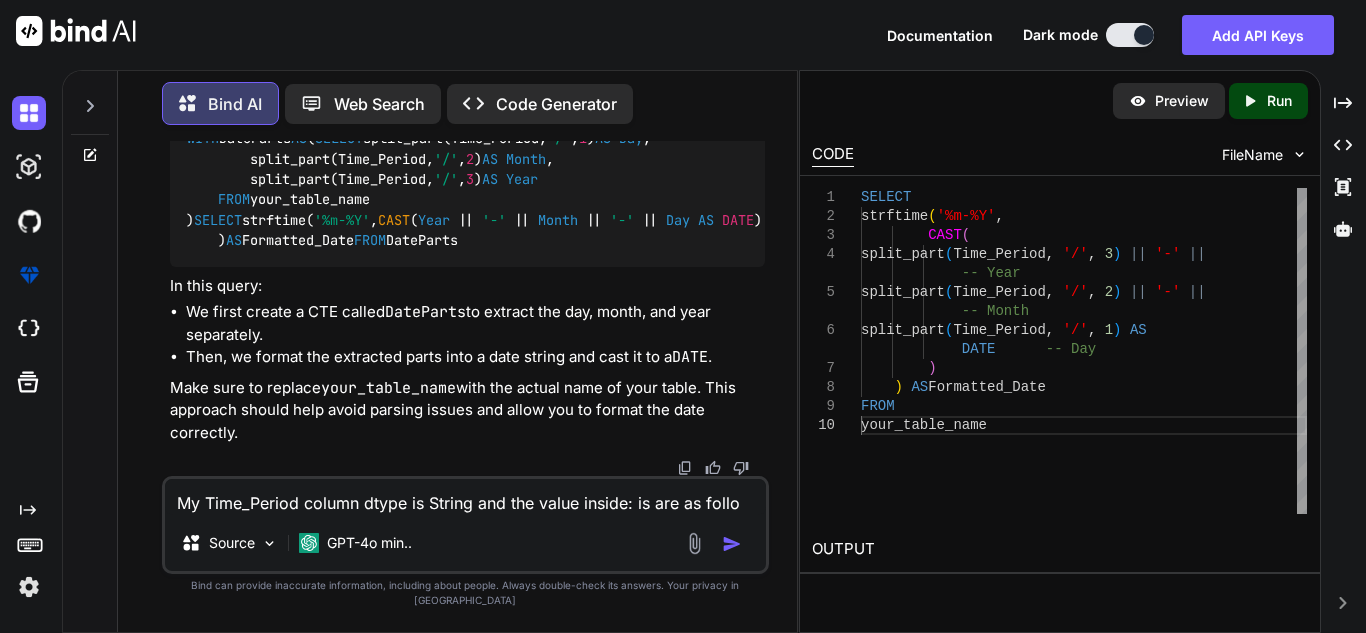 type on "My Time_Period column dtype is String and the value inside: is are as follow" 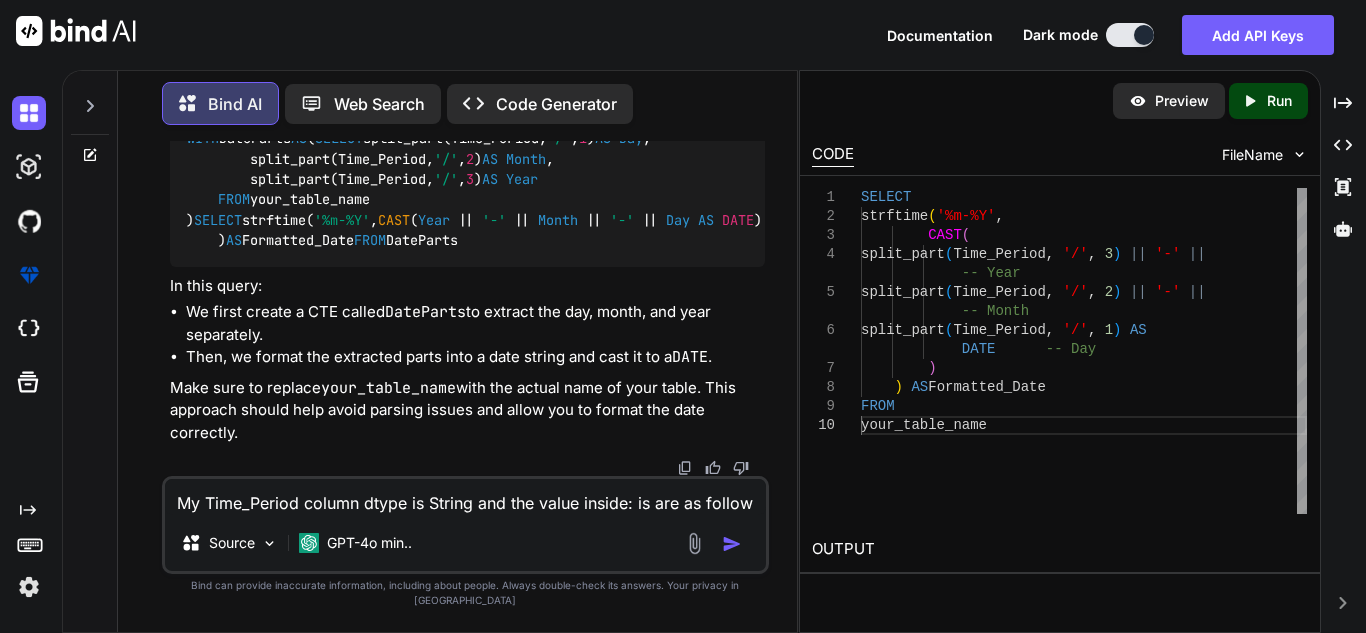 type on "My Time_Period column dtype is String and the value inside: is are as followi" 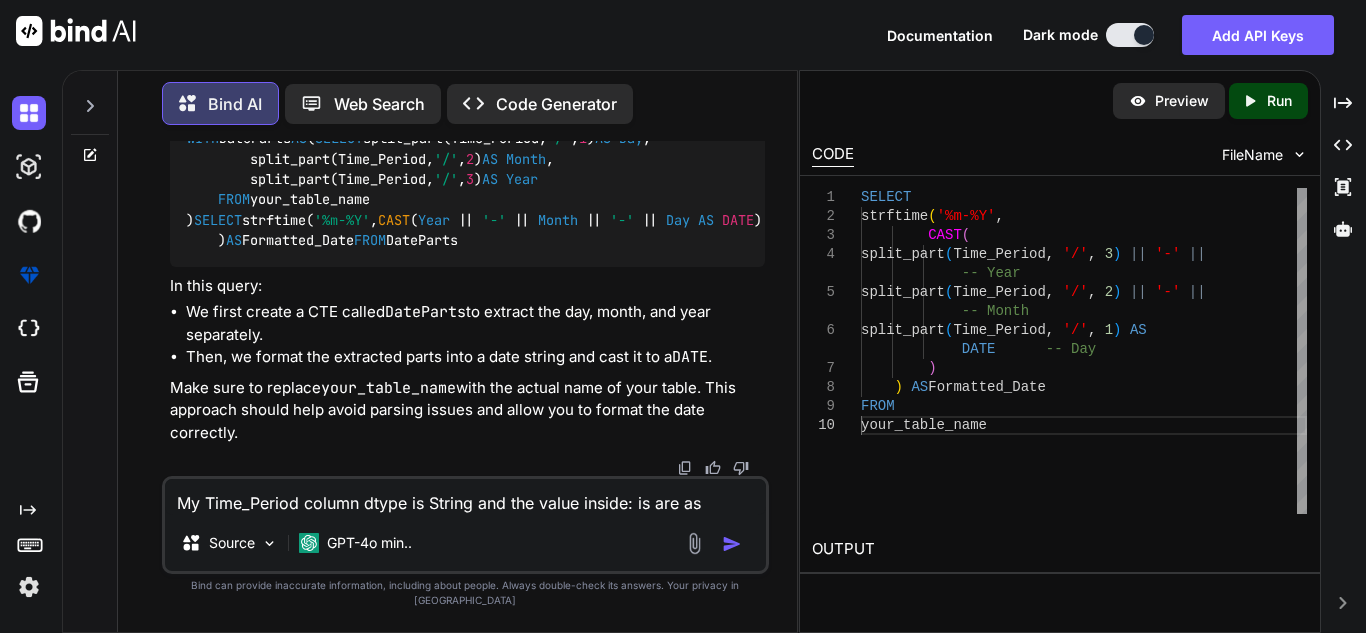 type on "My Time_Period column dtype is String and the value inside: is are as followin" 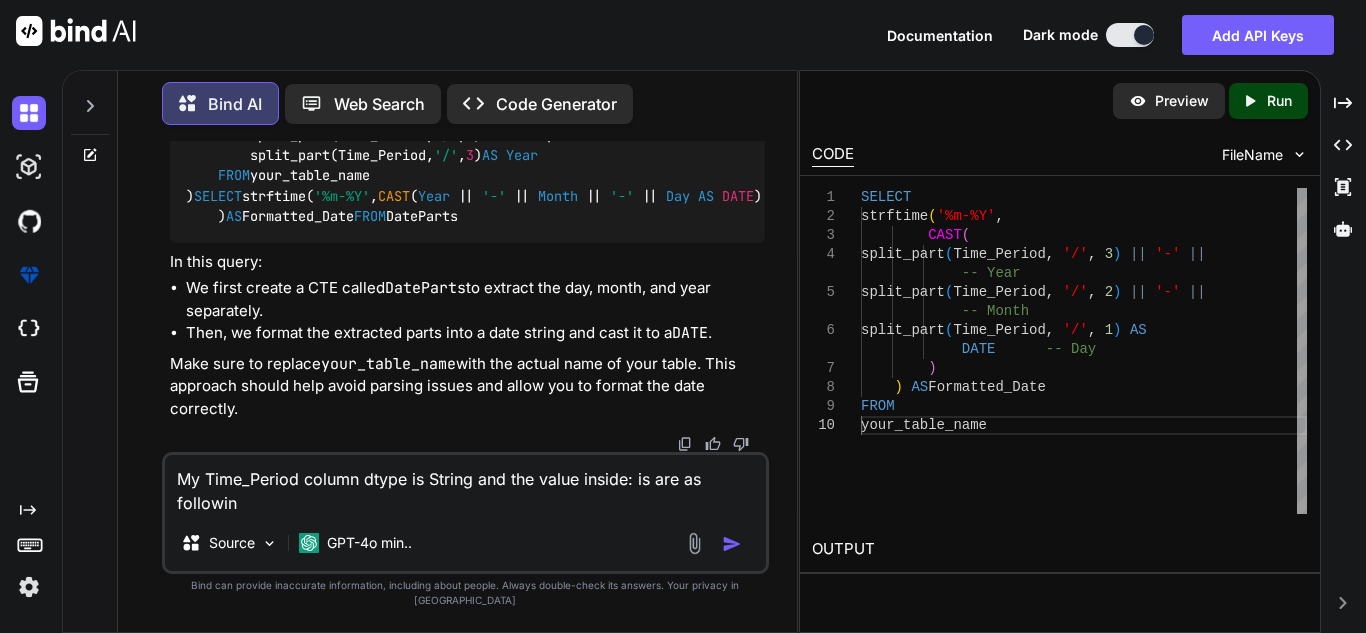 type 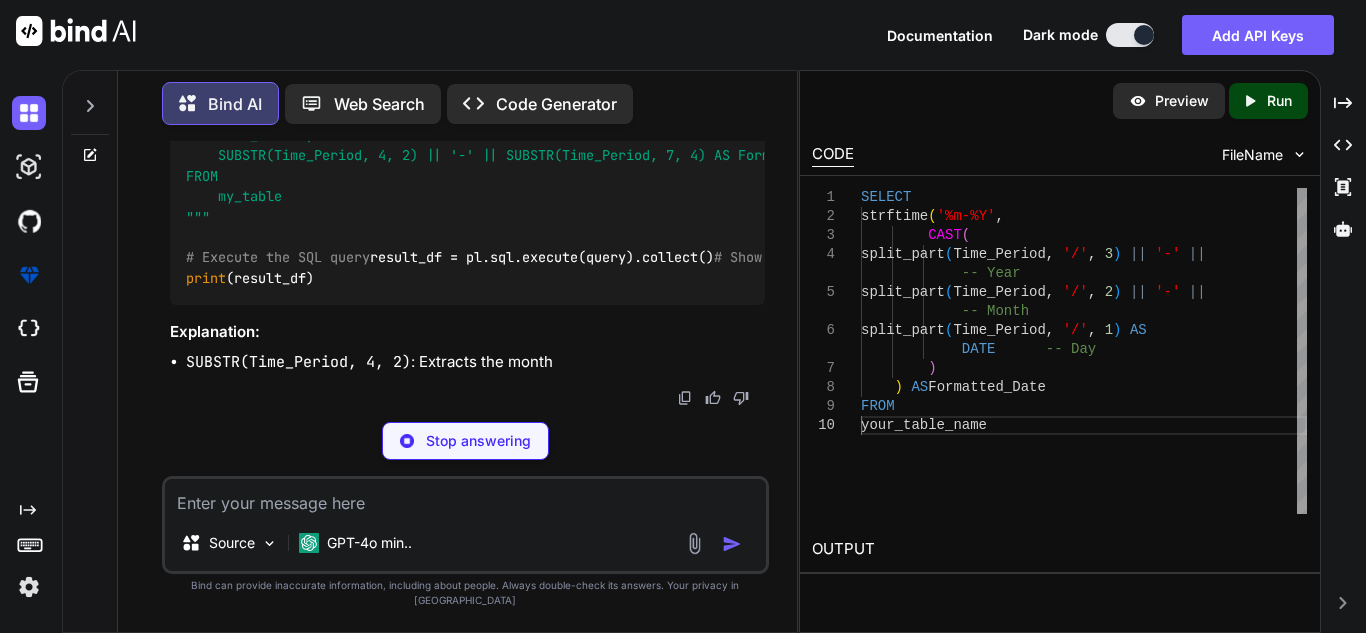 scroll, scrollTop: 7544, scrollLeft: 0, axis: vertical 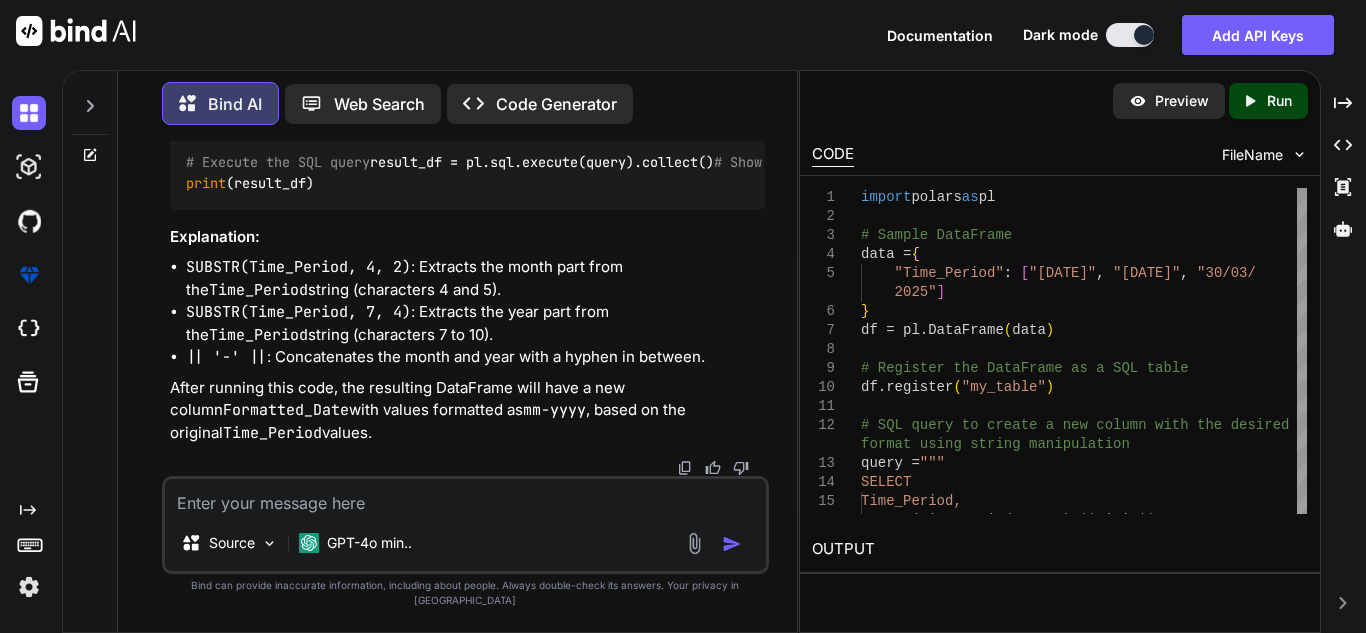 click at bounding box center [465, 497] 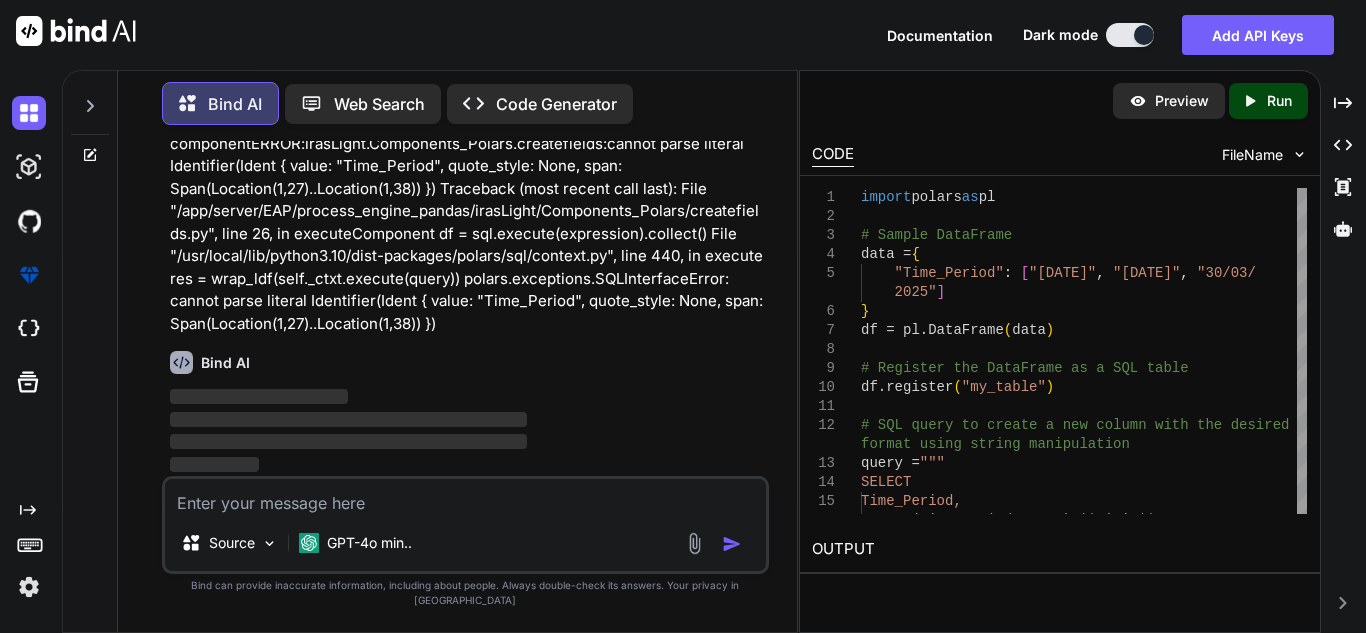 scroll, scrollTop: 0, scrollLeft: 0, axis: both 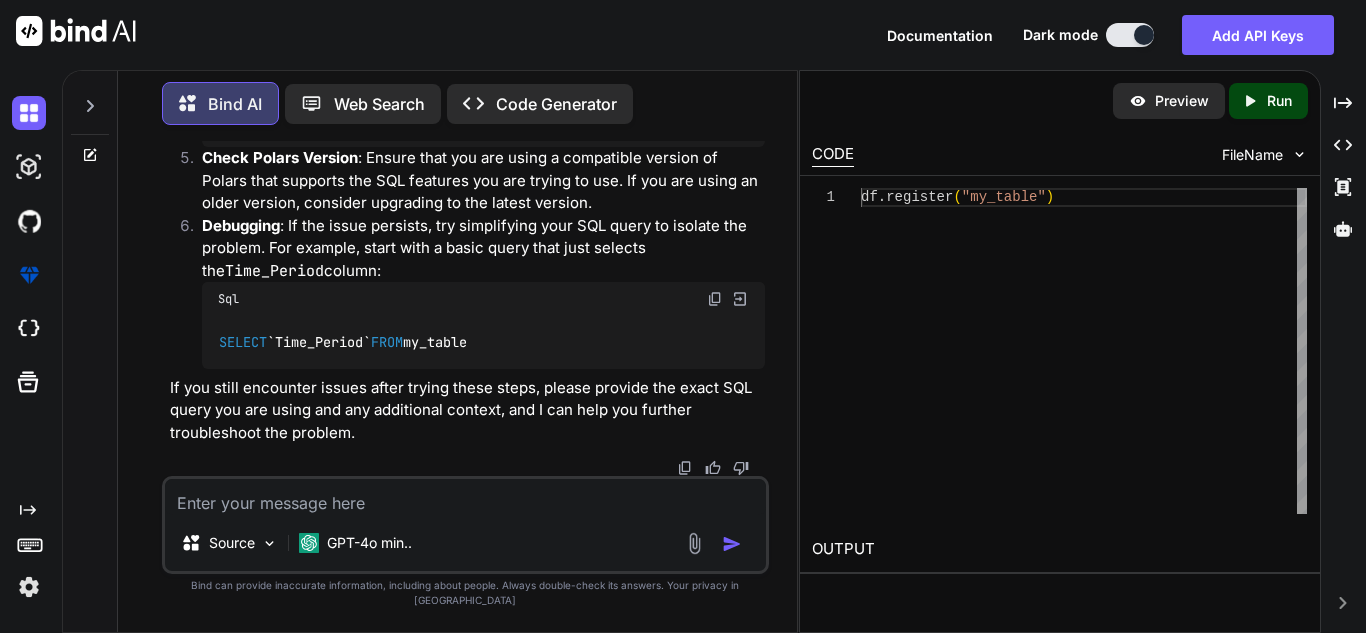 drag, startPoint x: 250, startPoint y: 302, endPoint x: 602, endPoint y: 306, distance: 352.02274 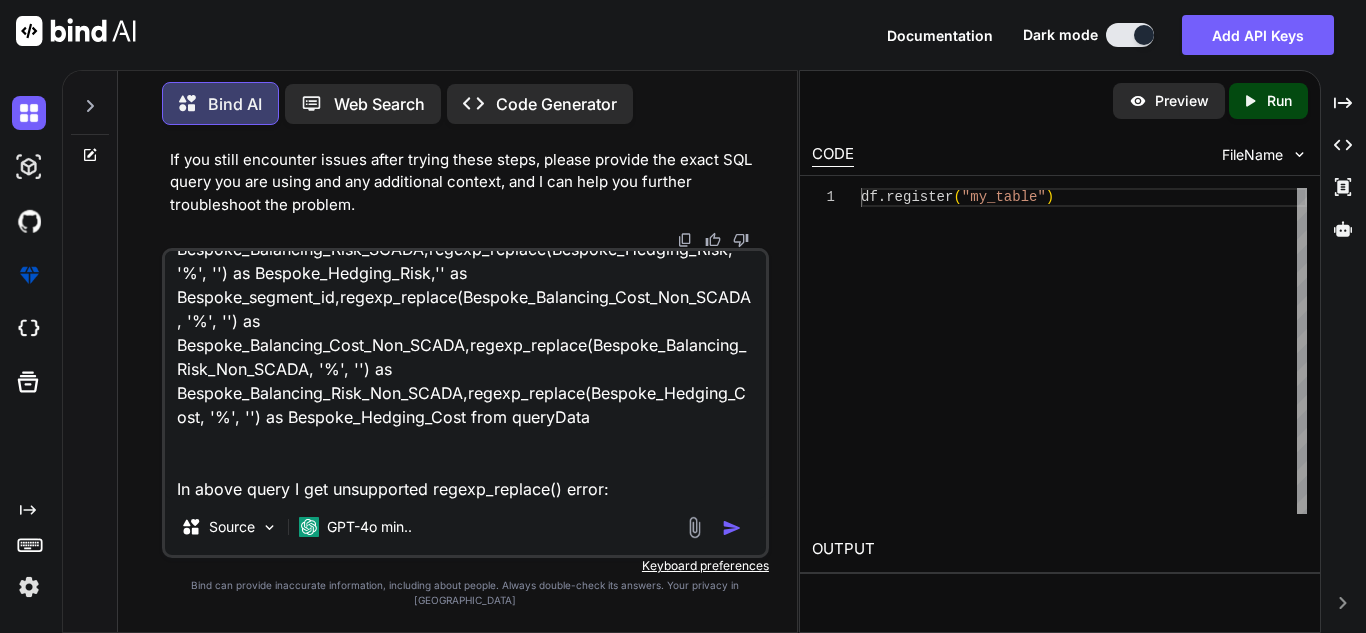 scroll, scrollTop: 0, scrollLeft: 0, axis: both 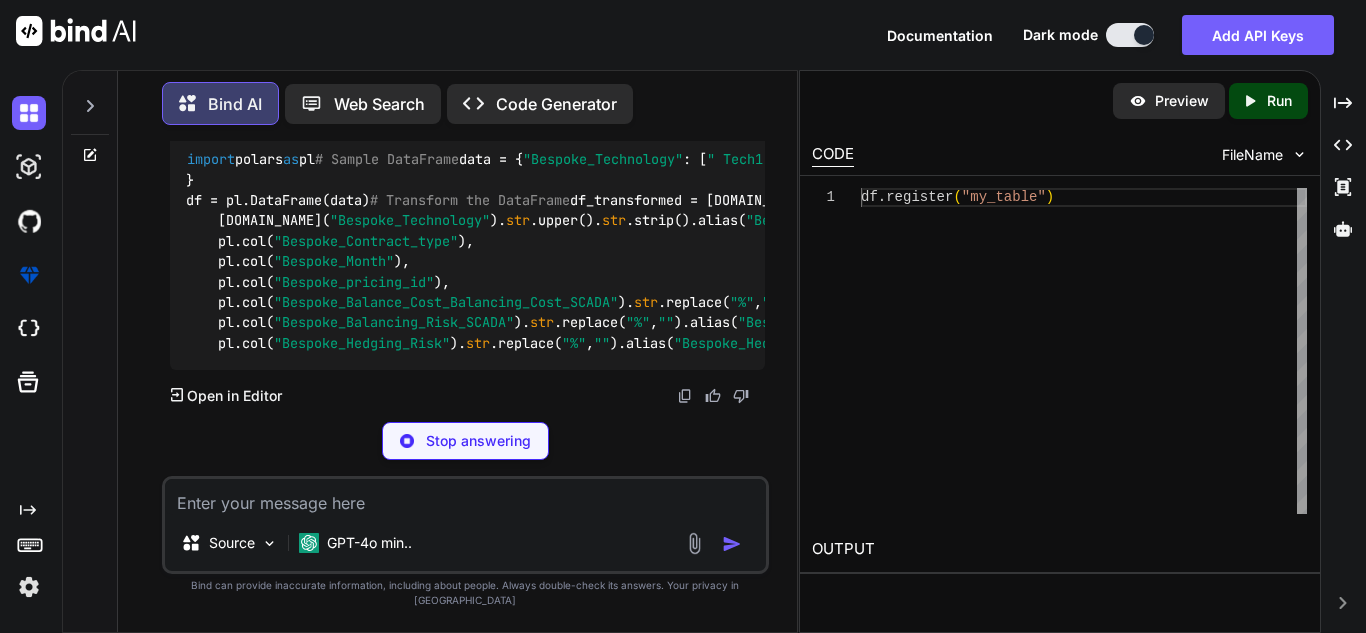 click at bounding box center (465, 497) 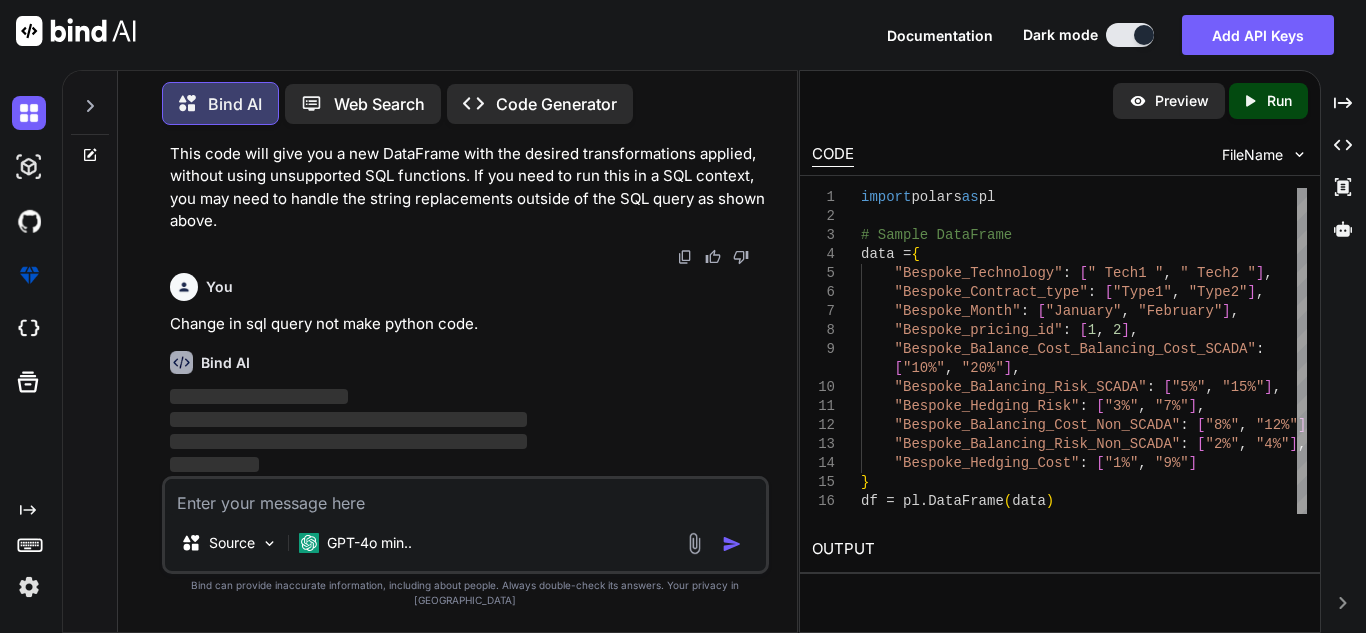 scroll, scrollTop: 11076, scrollLeft: 0, axis: vertical 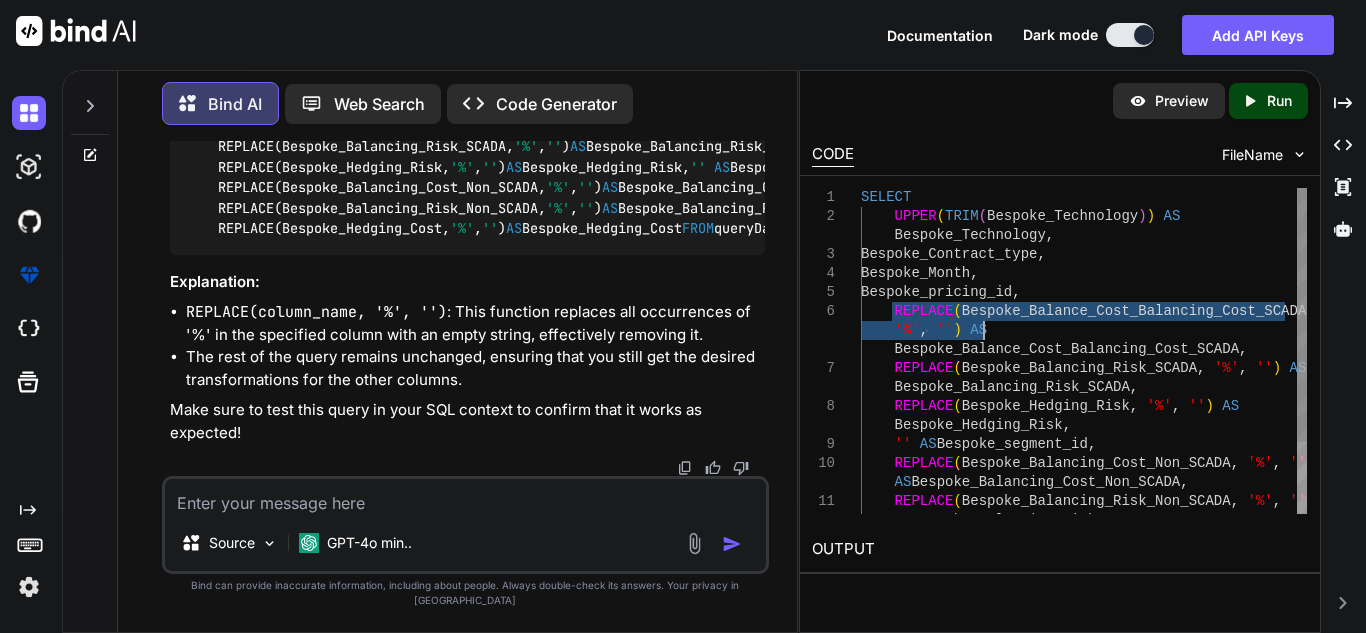 drag, startPoint x: 892, startPoint y: 309, endPoint x: 1100, endPoint y: 324, distance: 208.54016 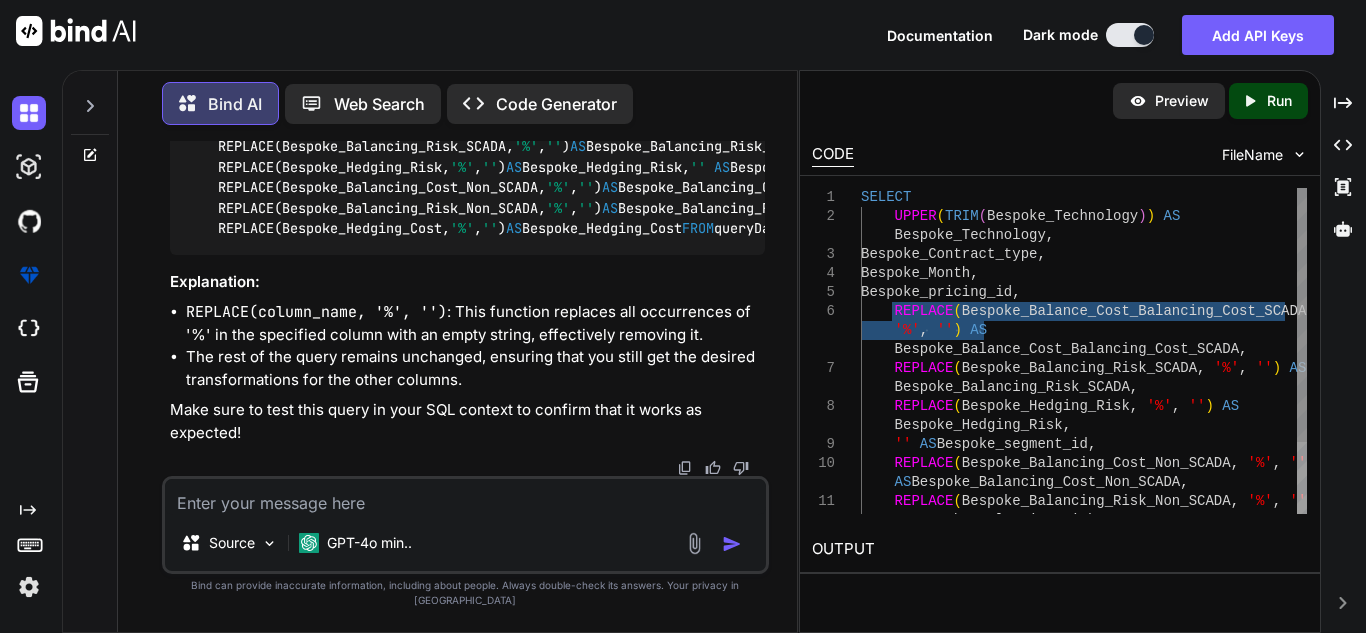 click on "SELECT        UPPER ( TRIM ( Bespoke_Technology ) )   AS       Bespoke_Contract_type ,     Bespoke_Month ,     Bespoke_pricing_id ,      REPLACE ( Bespoke_Balance_Cost_Balancing_Cost_SCADA ,        REPLACE ( Bespoke_Balancing_Risk_SCADA ,   '%' ,   '' )   AS        REPLACE ( Bespoke_Hedging_Risk ,   '%' ,   '' )   AS        ''   AS  Bespoke_segment_id ,      REPLACE ( Bespoke_Balancing_Cost_Non_SCADA ,   '%' ,   '' )        REPLACE ( Bespoke_Balancing_Risk_Non_SCADA ,   '%' ,   '' )        Bespoke_Technology ,      '%' ,   '' )   AS        Bespoke_Balance_Cost_Balancing_Cost_SCADA ,      Bespoke_Balancing_Risk_SCADA ,      Bespoke_Hedging_Risk ,      AS  Bespoke_Balancing_Cost_Non_SCADA ,      AS  Bespoke_Balancing_Risk_Non_SCADA ," at bounding box center (1084, 397) 